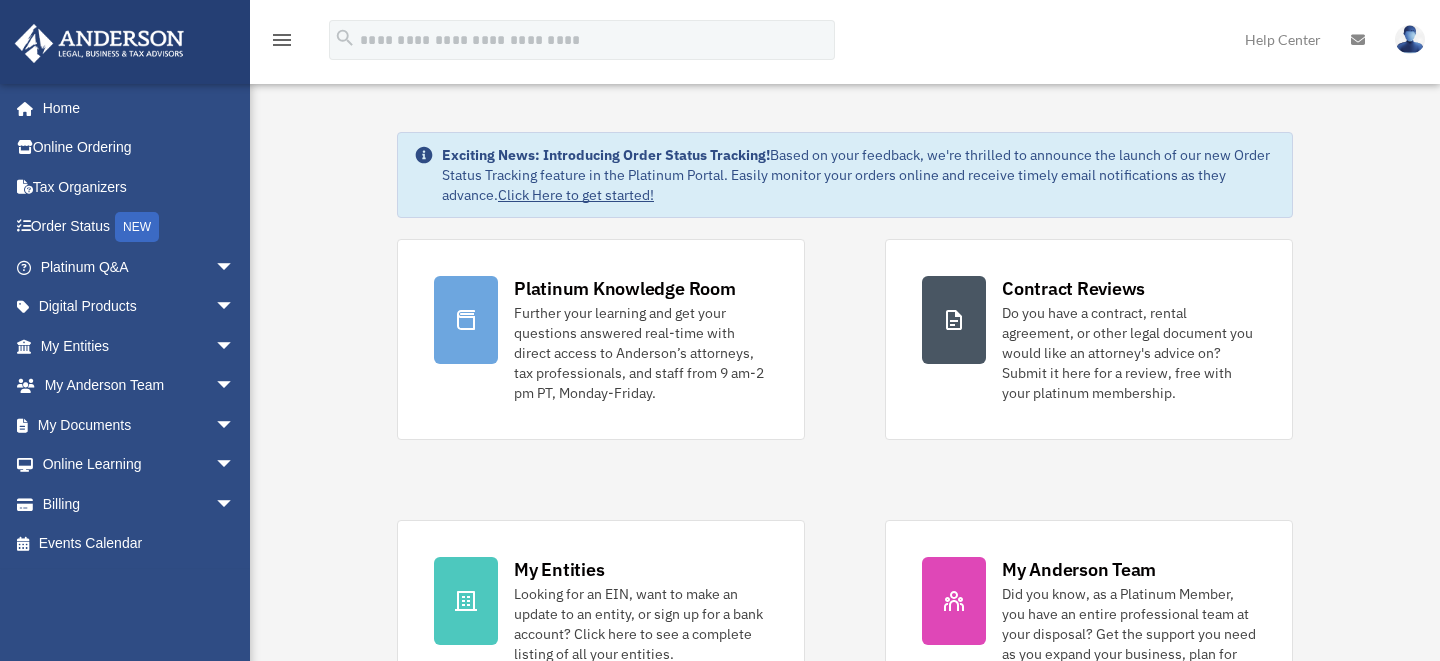 scroll, scrollTop: 0, scrollLeft: 0, axis: both 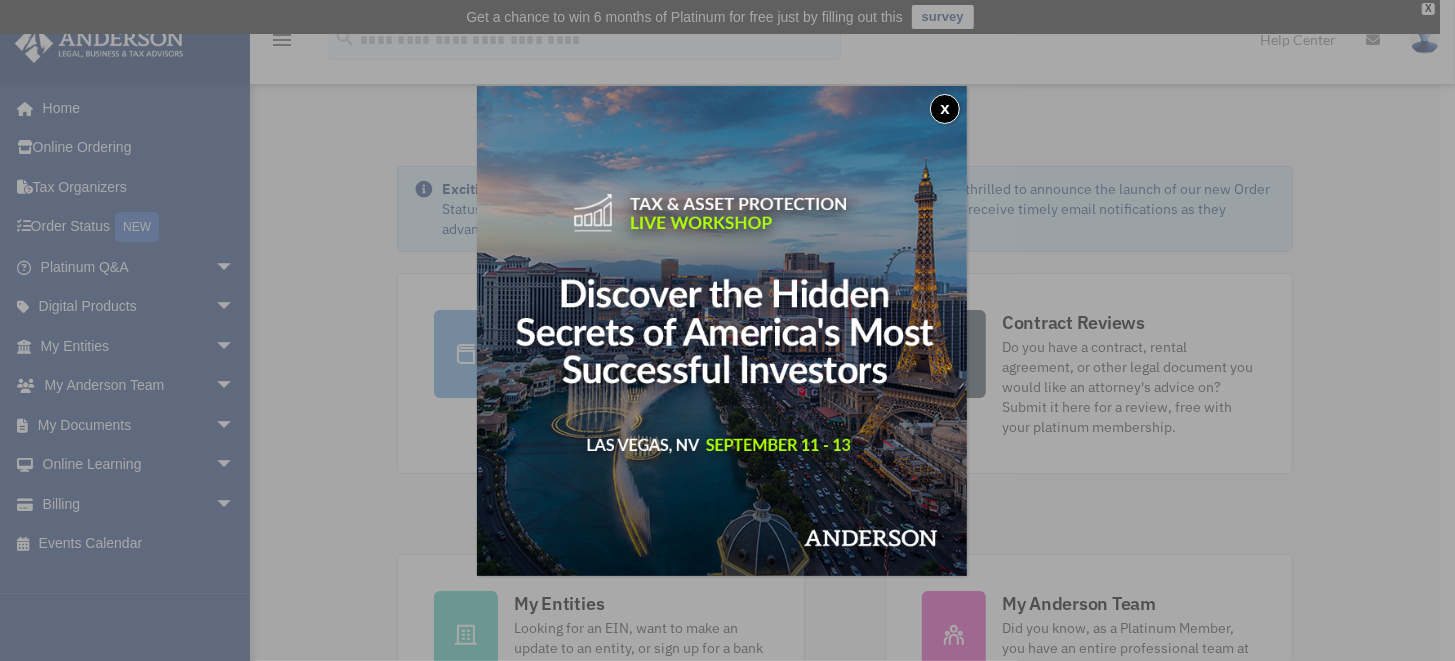 click on "x" at bounding box center (945, 109) 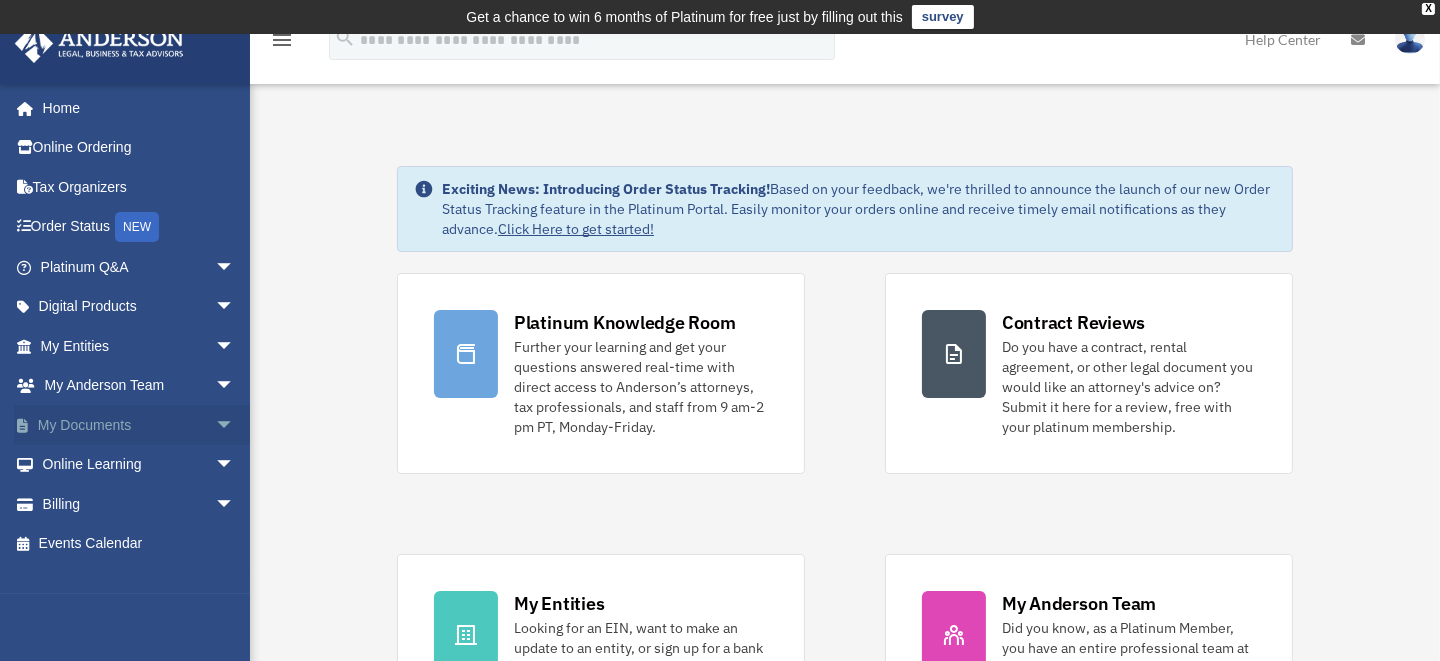 click on "My Documents arrow_drop_down" at bounding box center (139, 425) 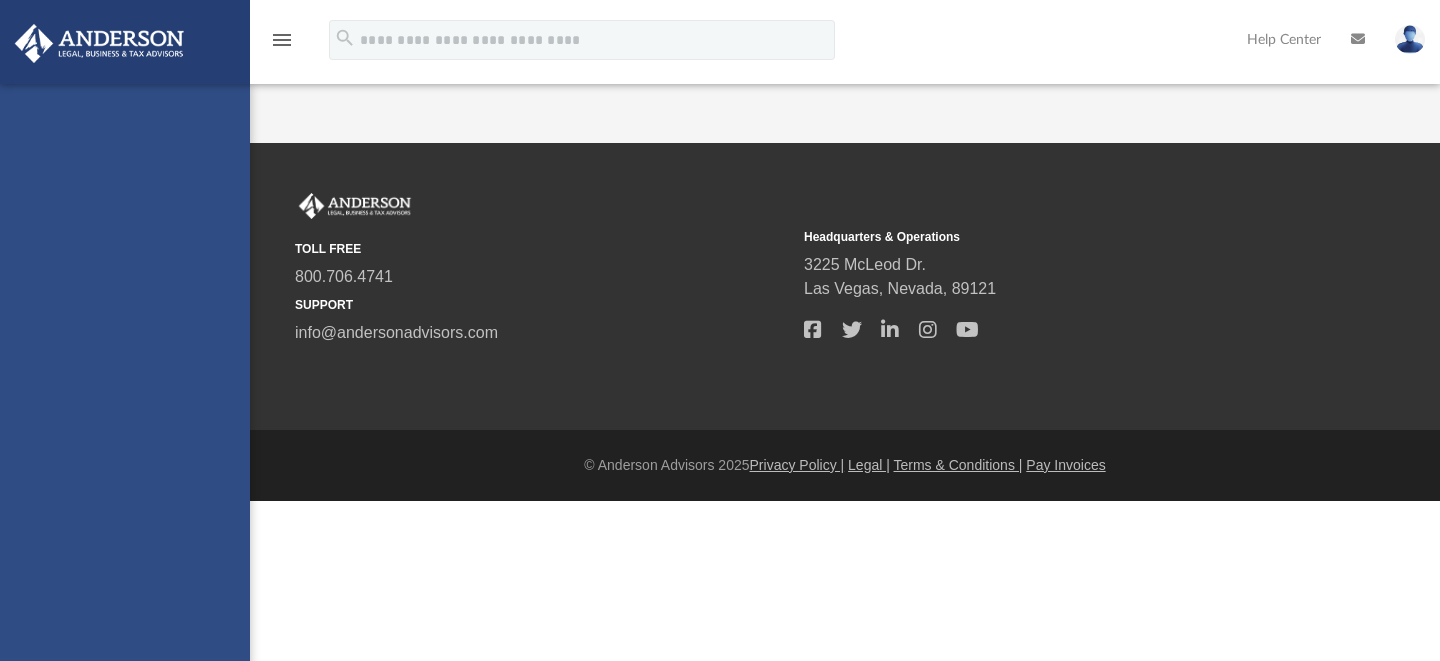 scroll, scrollTop: 0, scrollLeft: 0, axis: both 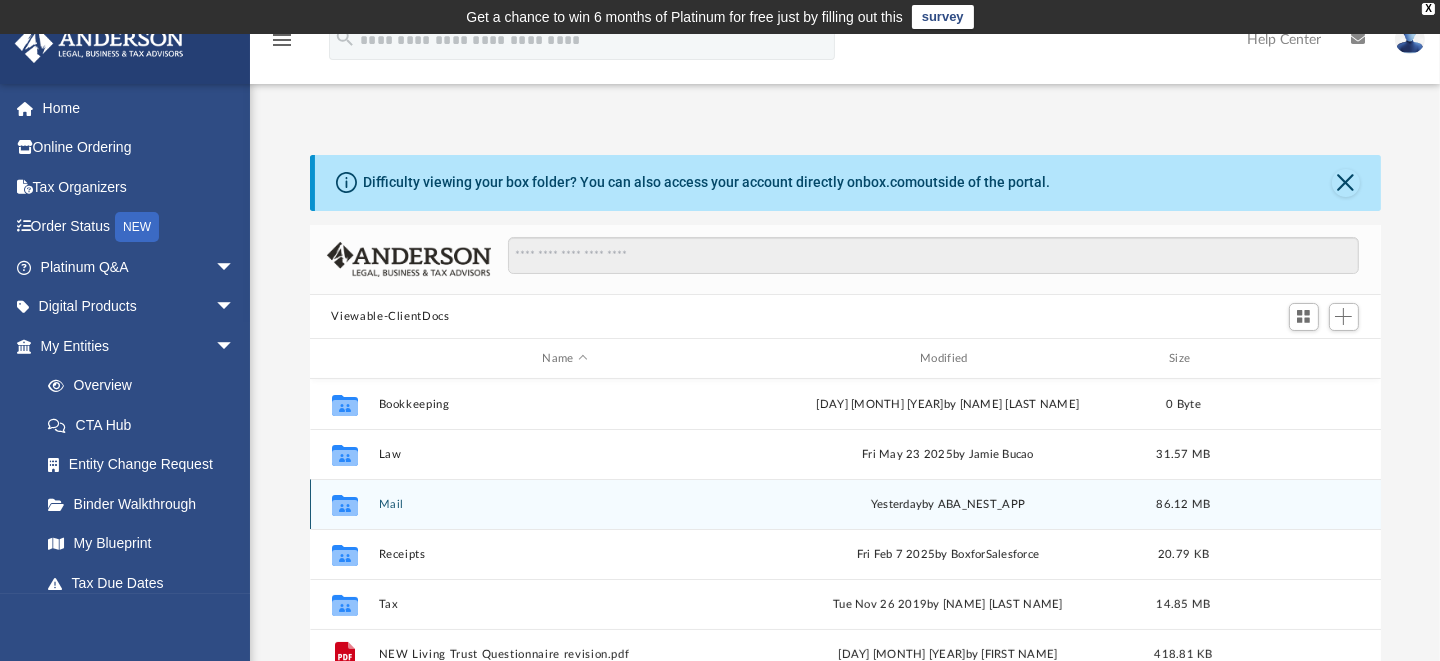 click on "Collaborated Folder Mail yesterday  by ABA_NEST_APP 86.12 MB" at bounding box center (845, 504) 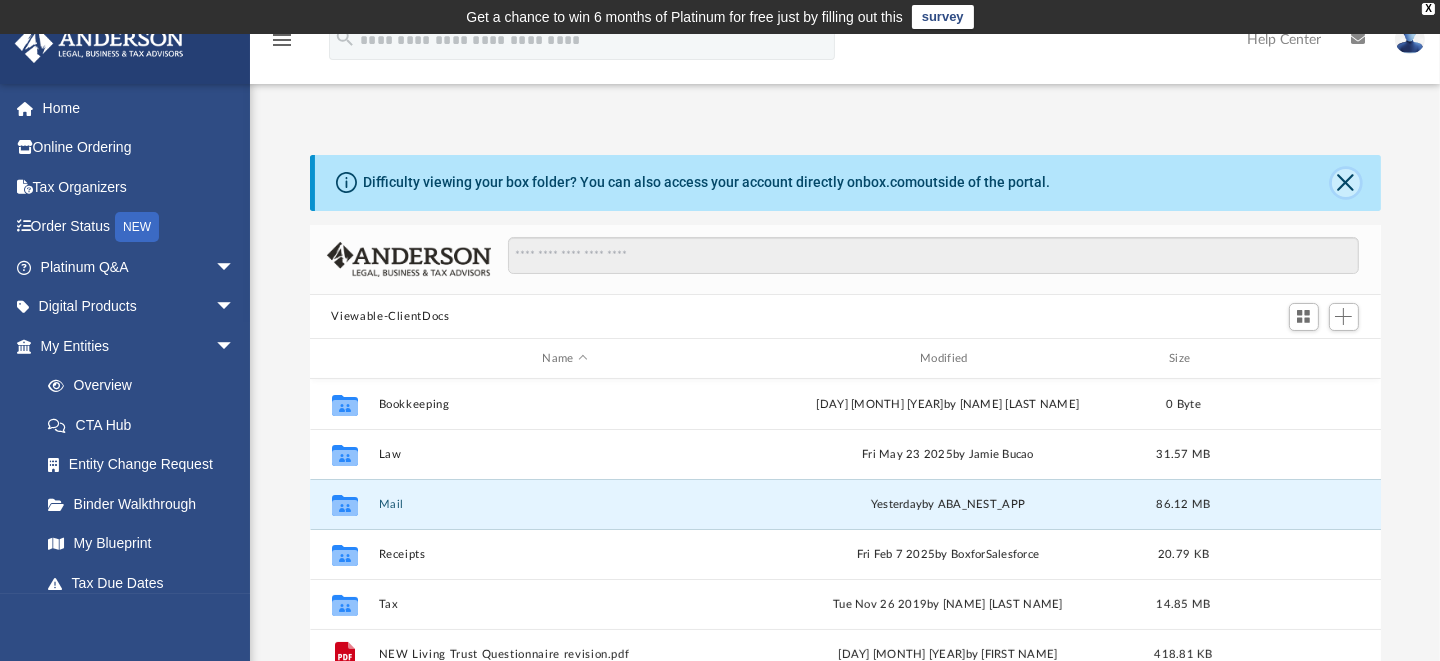 click 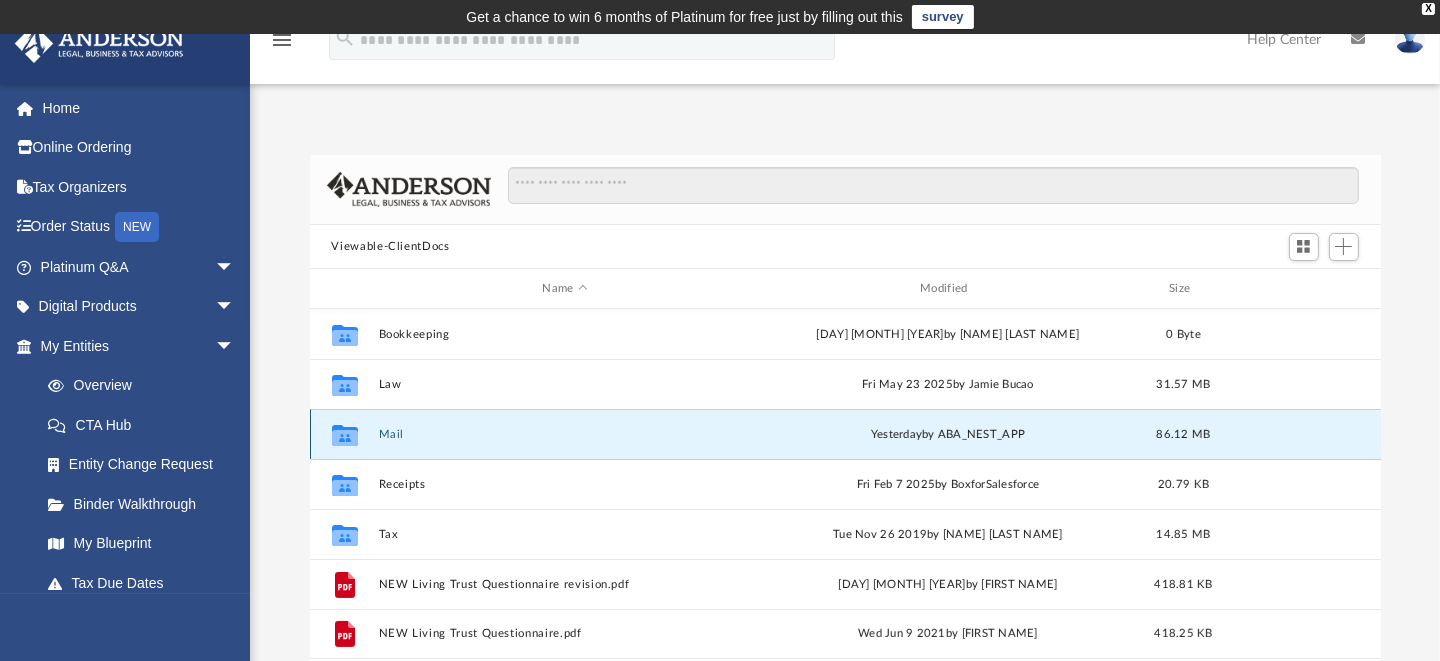 click on "Mail" at bounding box center [565, 434] 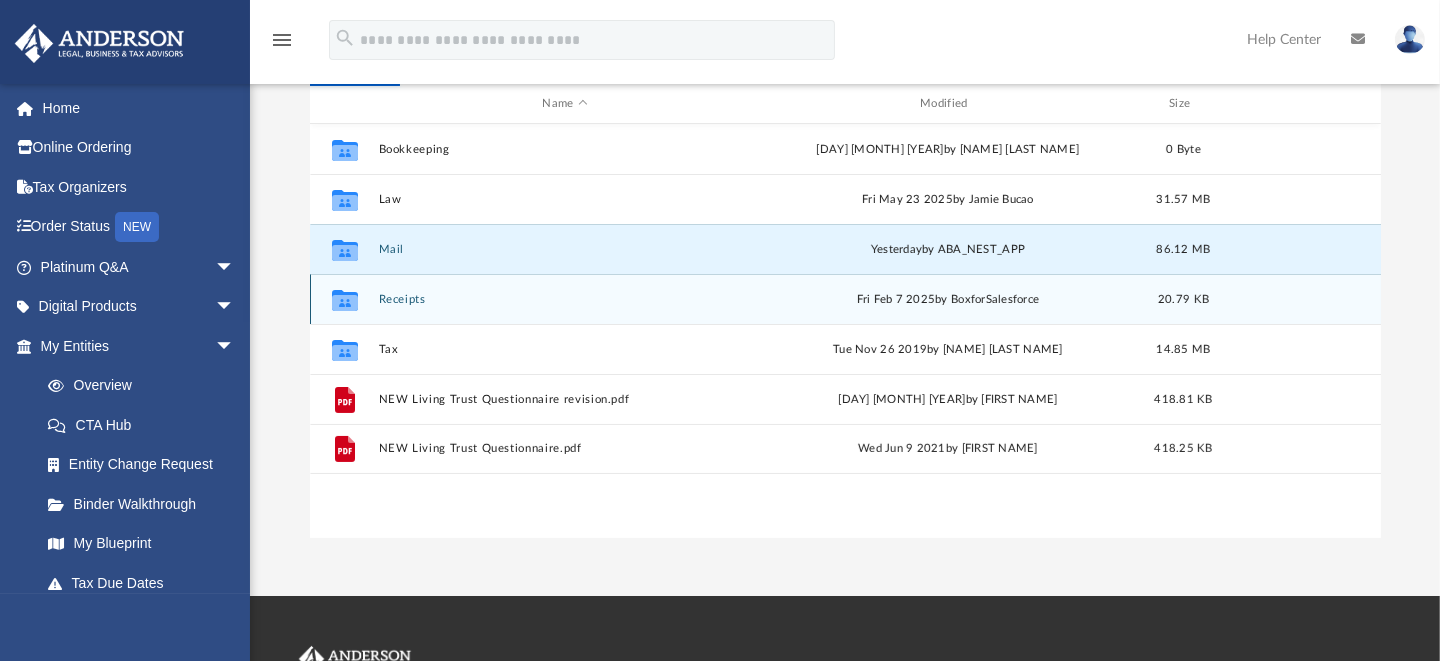 scroll, scrollTop: 99, scrollLeft: 0, axis: vertical 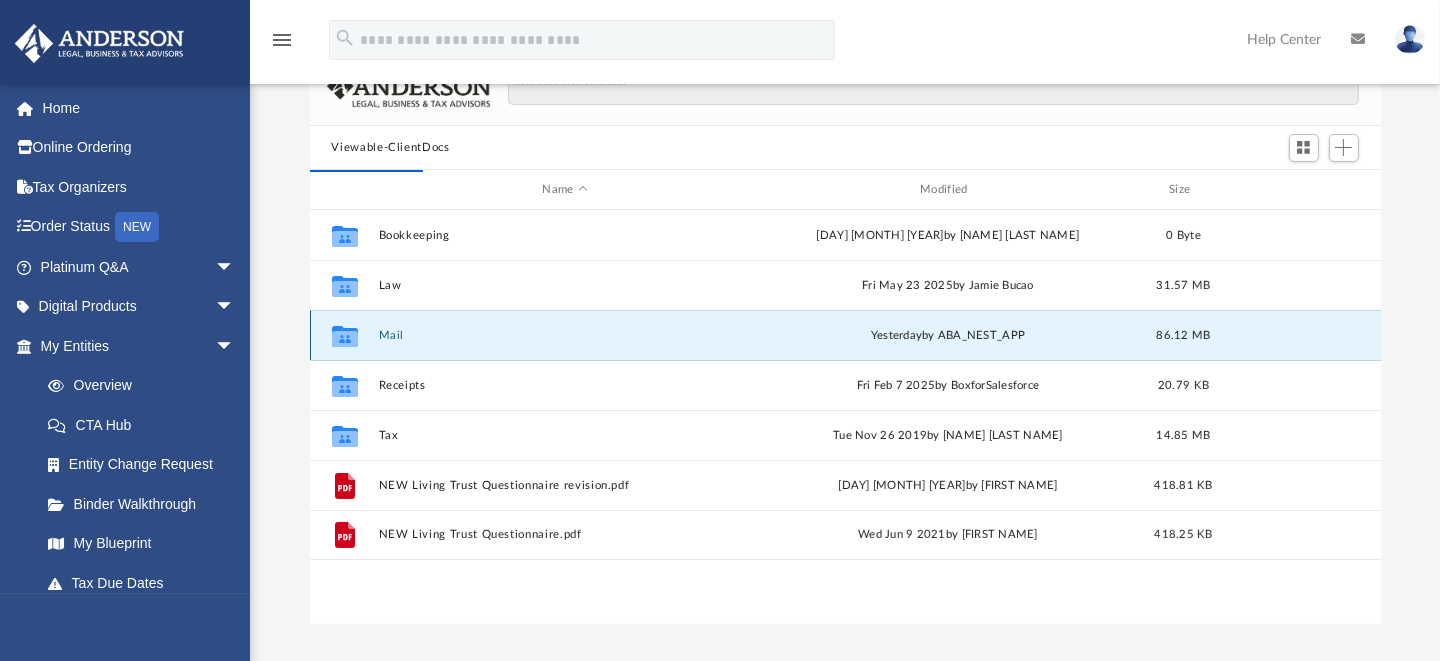 click on "Mail" at bounding box center (565, 335) 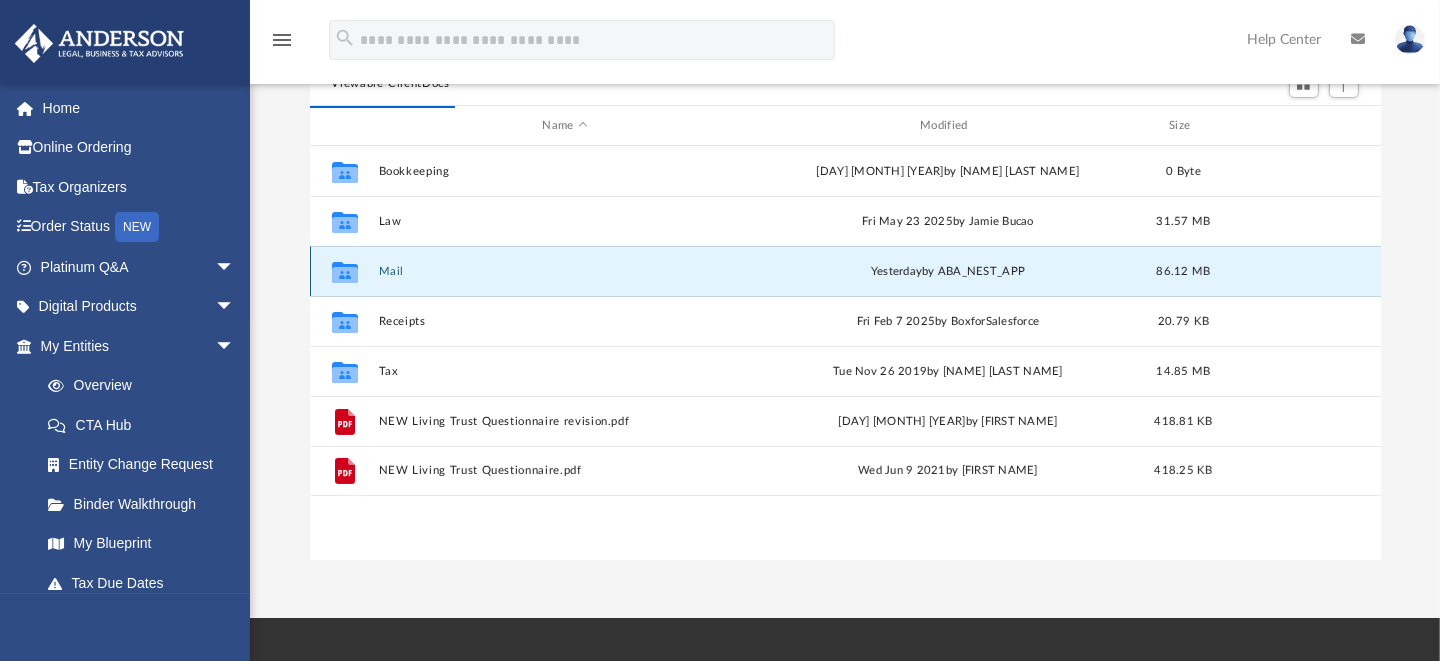 scroll, scrollTop: 0, scrollLeft: 0, axis: both 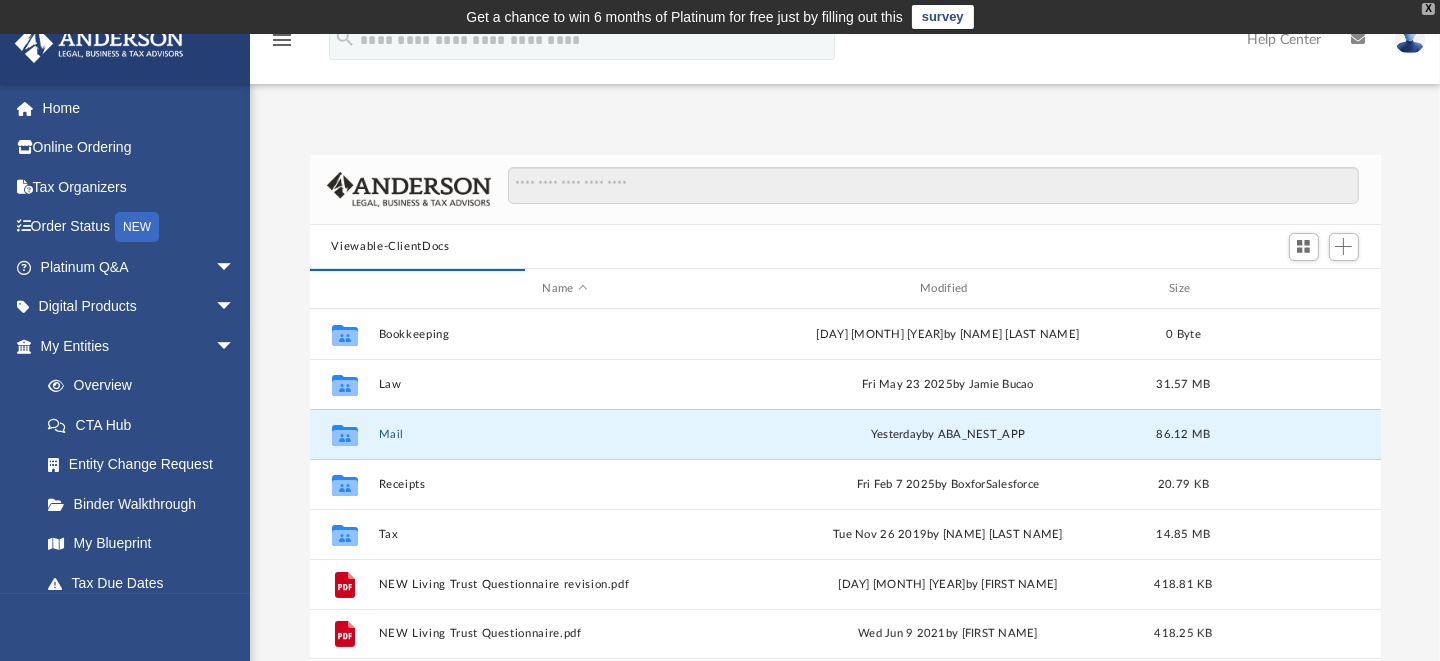 click on "X" at bounding box center [1428, 9] 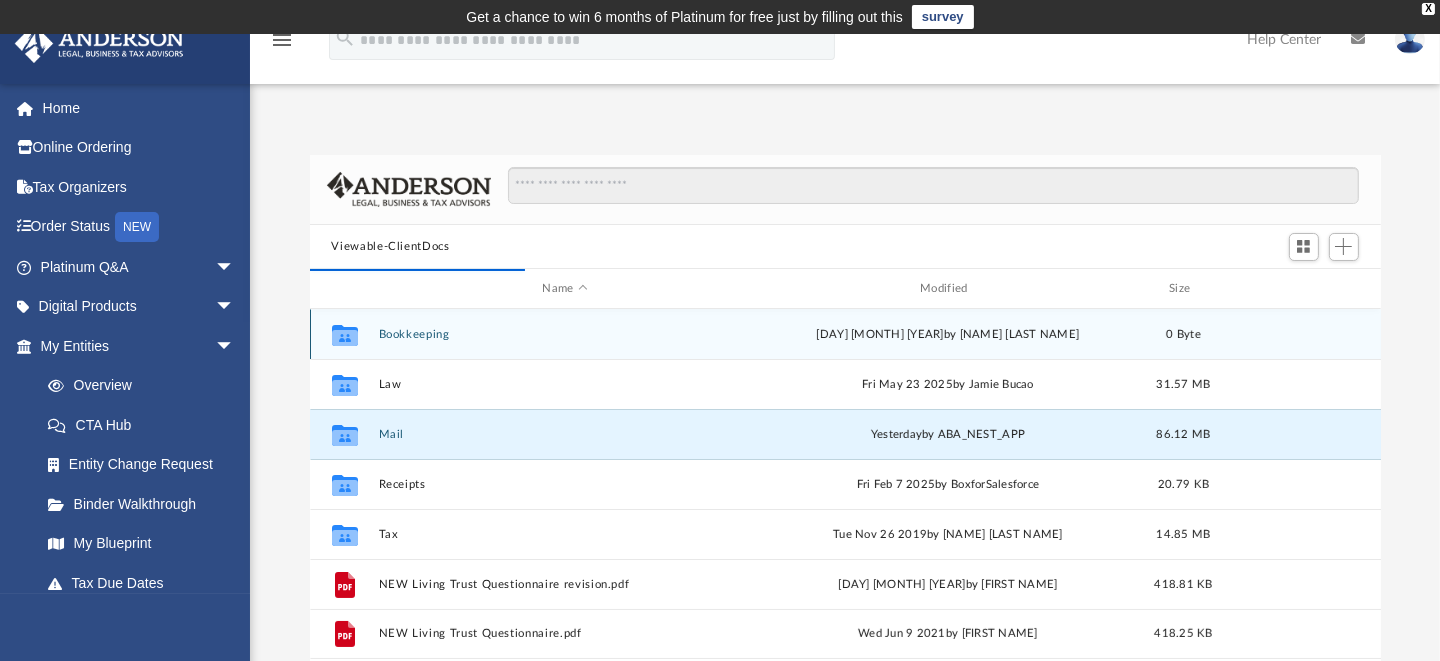 scroll, scrollTop: 378, scrollLeft: 1056, axis: both 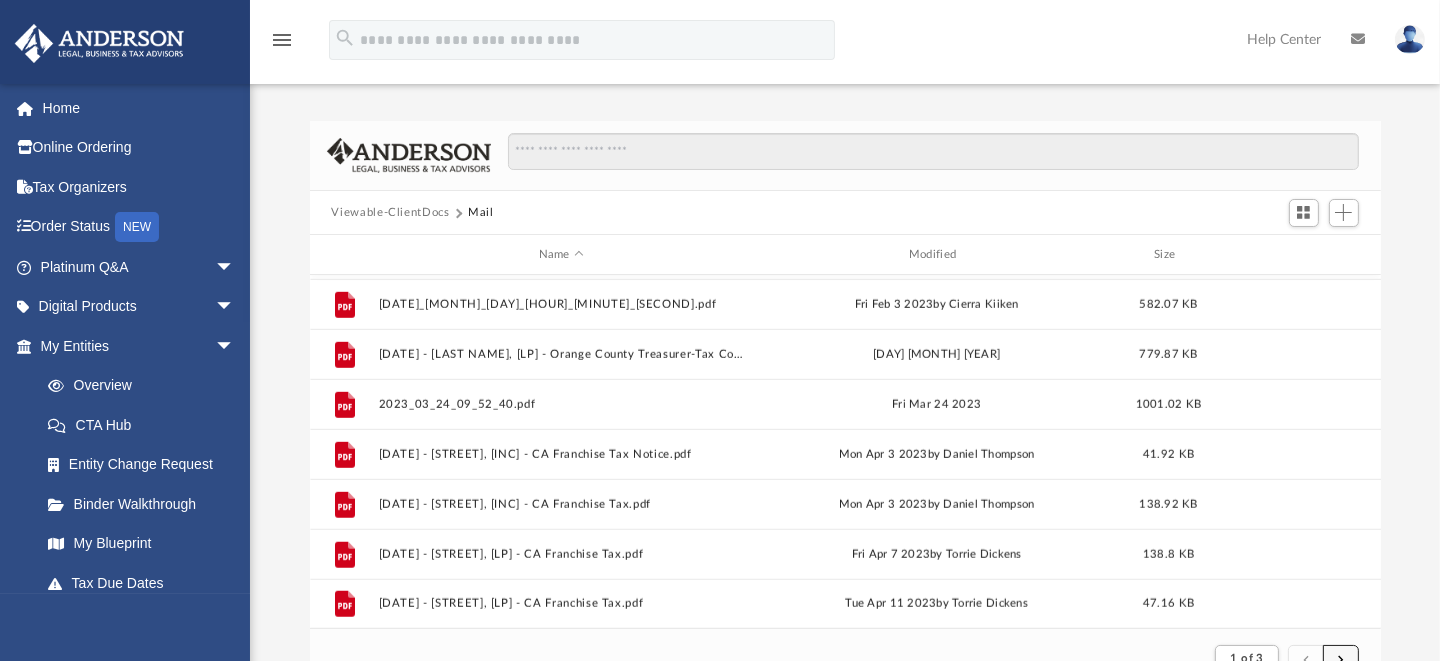 click at bounding box center [1341, 658] 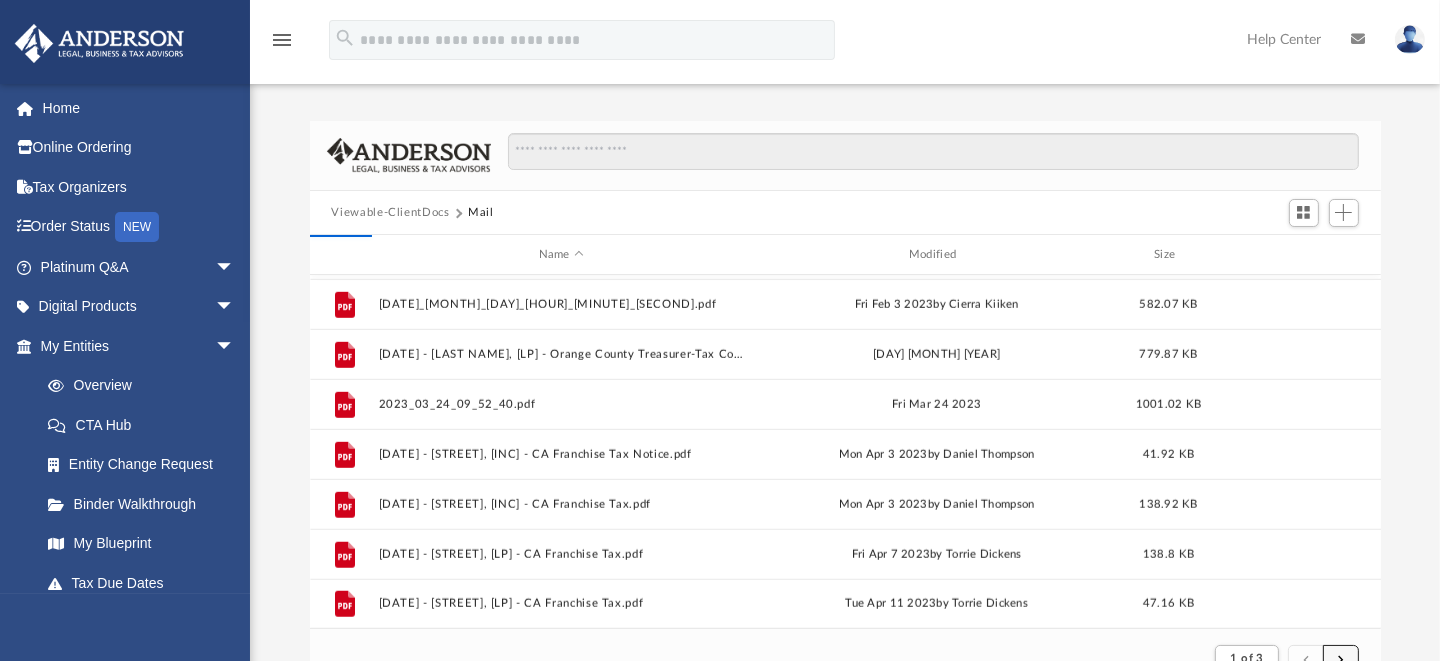click at bounding box center [1341, 658] 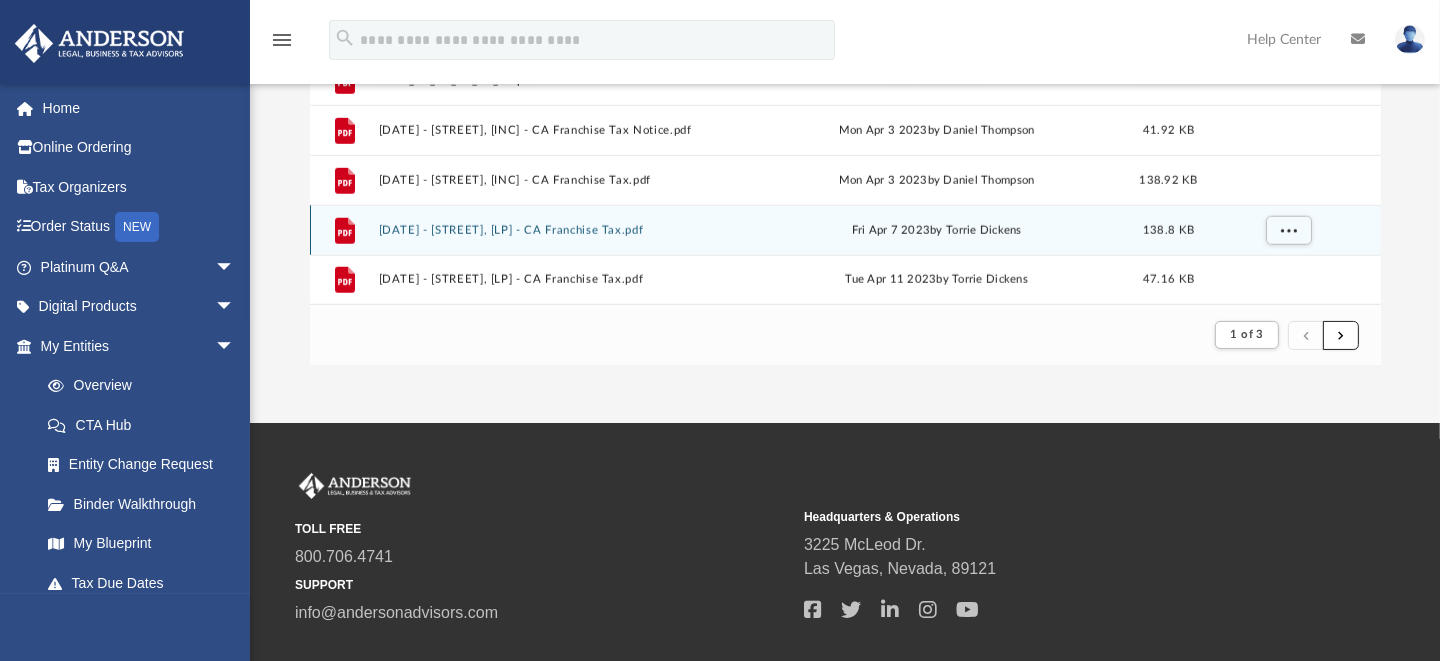 scroll, scrollTop: 399, scrollLeft: 0, axis: vertical 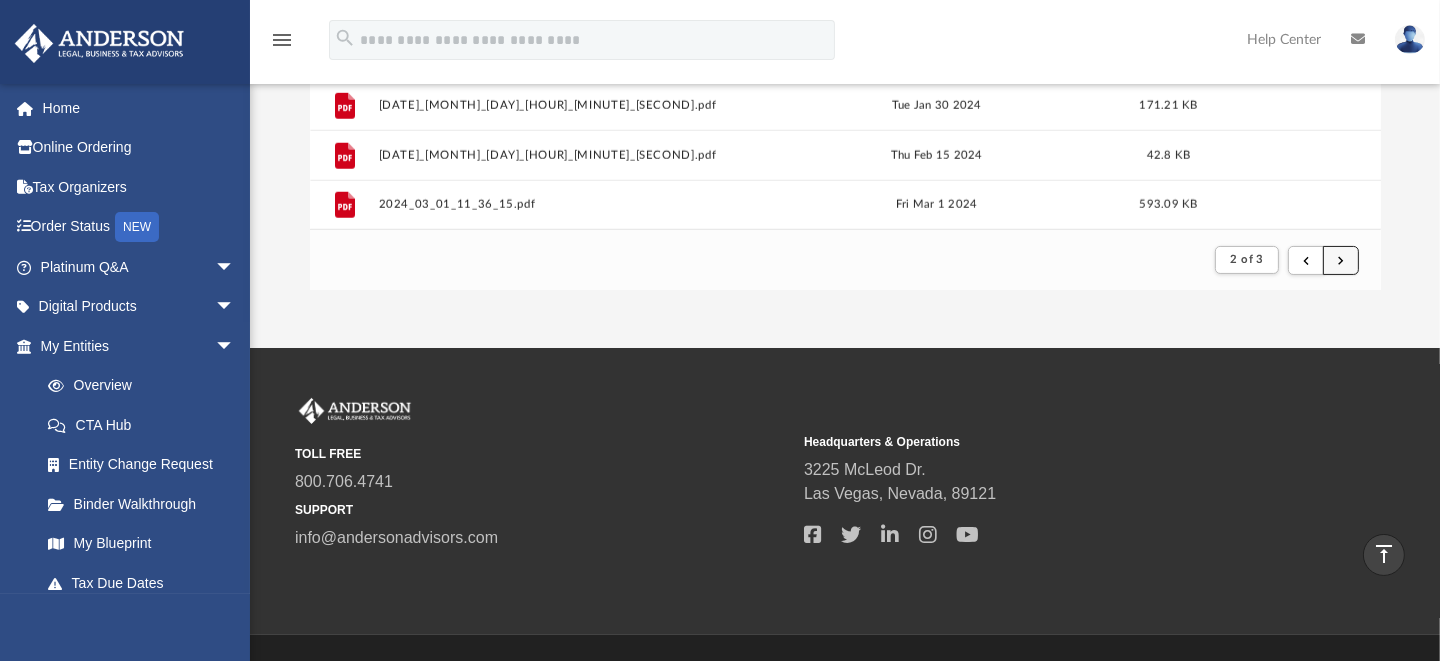 click at bounding box center [1341, 260] 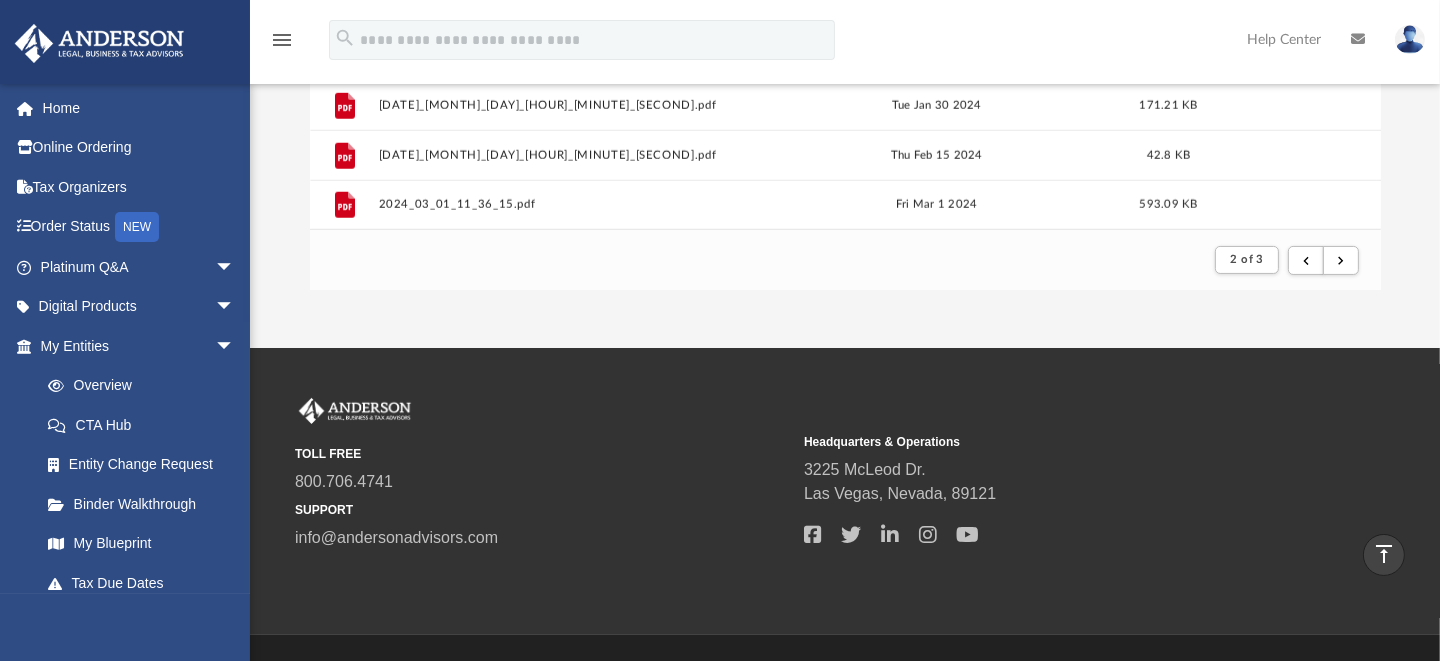 scroll, scrollTop: 0, scrollLeft: 0, axis: both 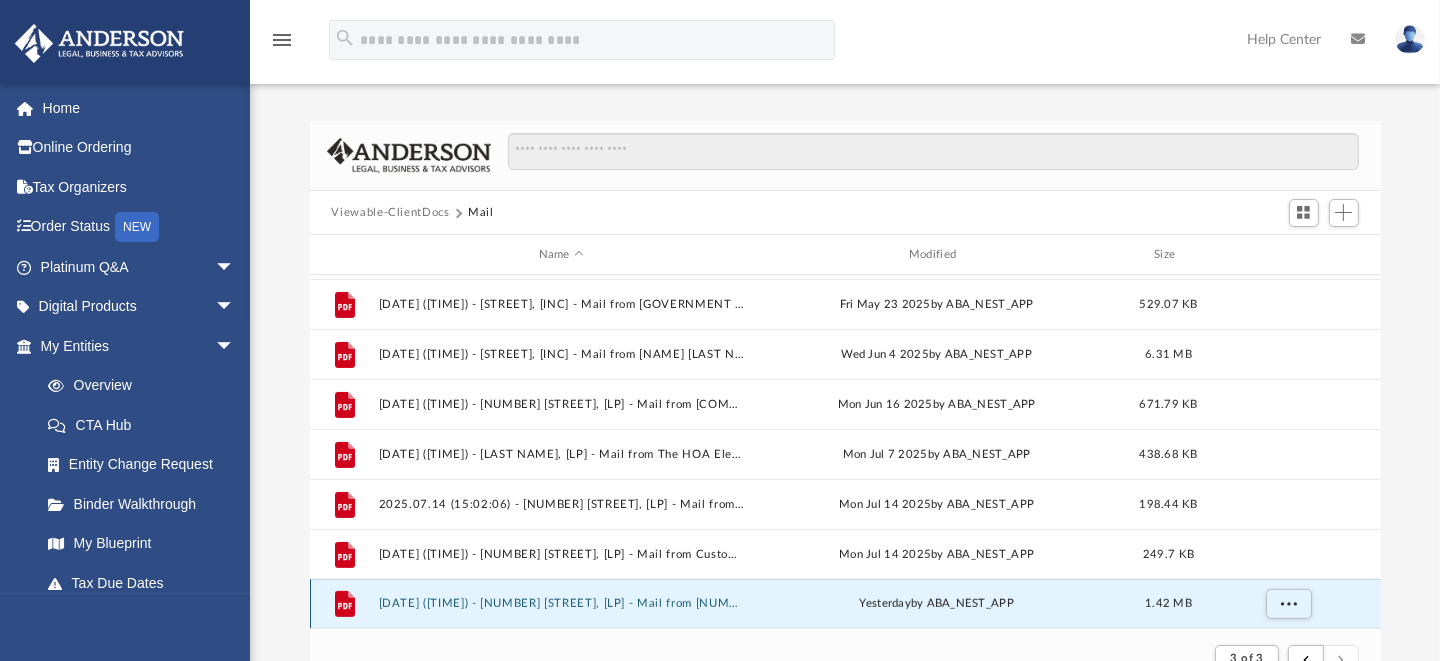 click on "2025.08.05 (16:46:39) - 201 Amazing Pl, LP - Mail from 201 Amazing PI, LP.pdf" at bounding box center [561, 604] 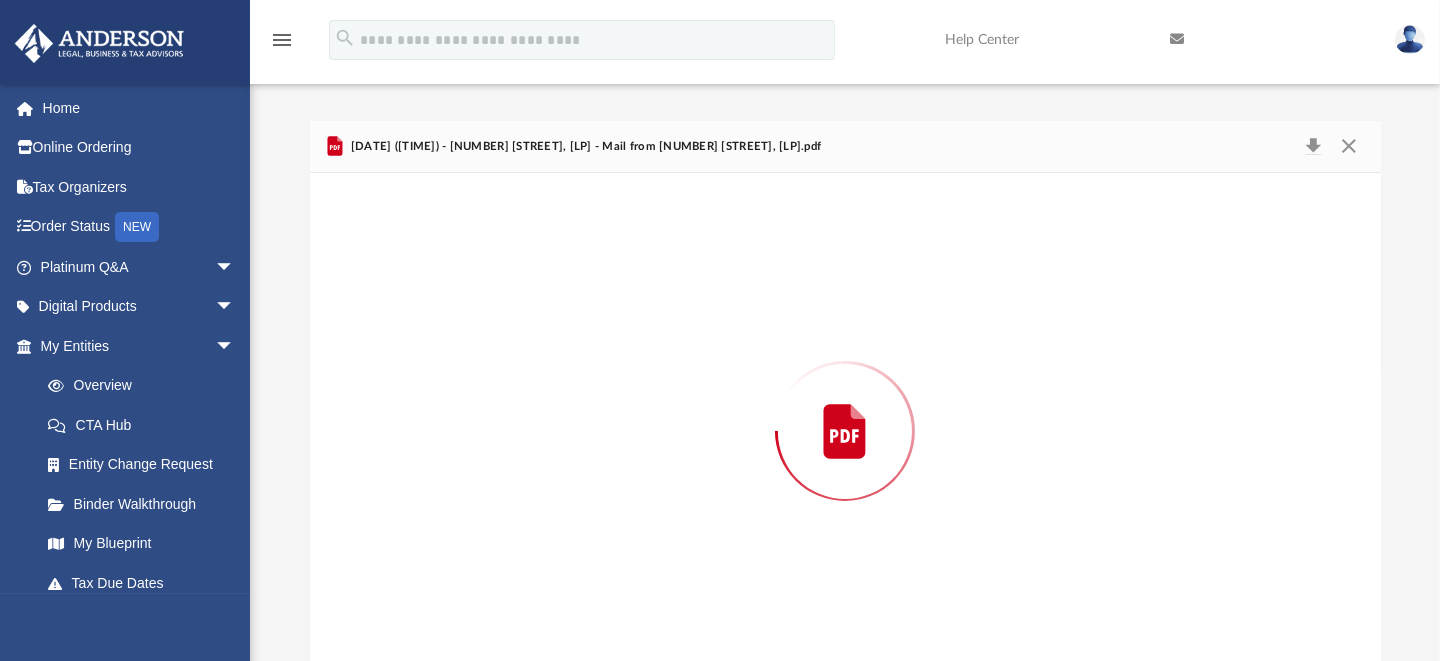 scroll, scrollTop: 28, scrollLeft: 0, axis: vertical 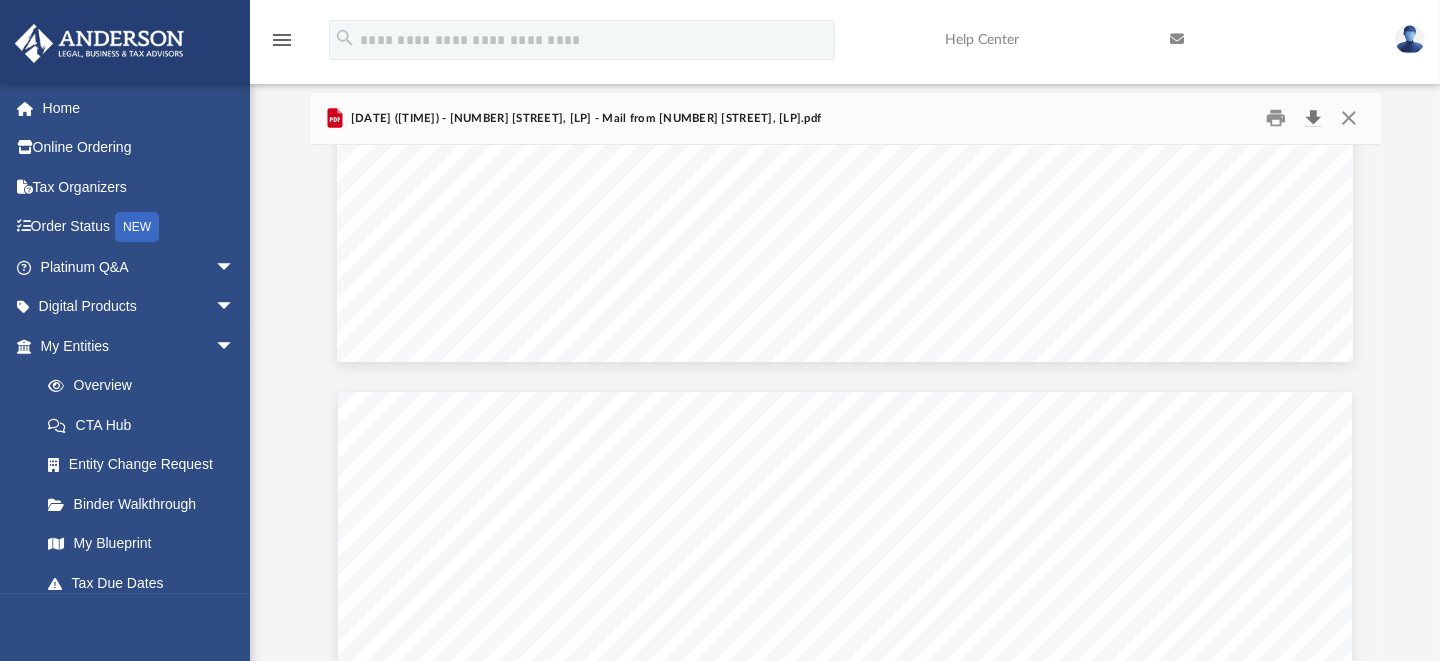 click at bounding box center (1314, 118) 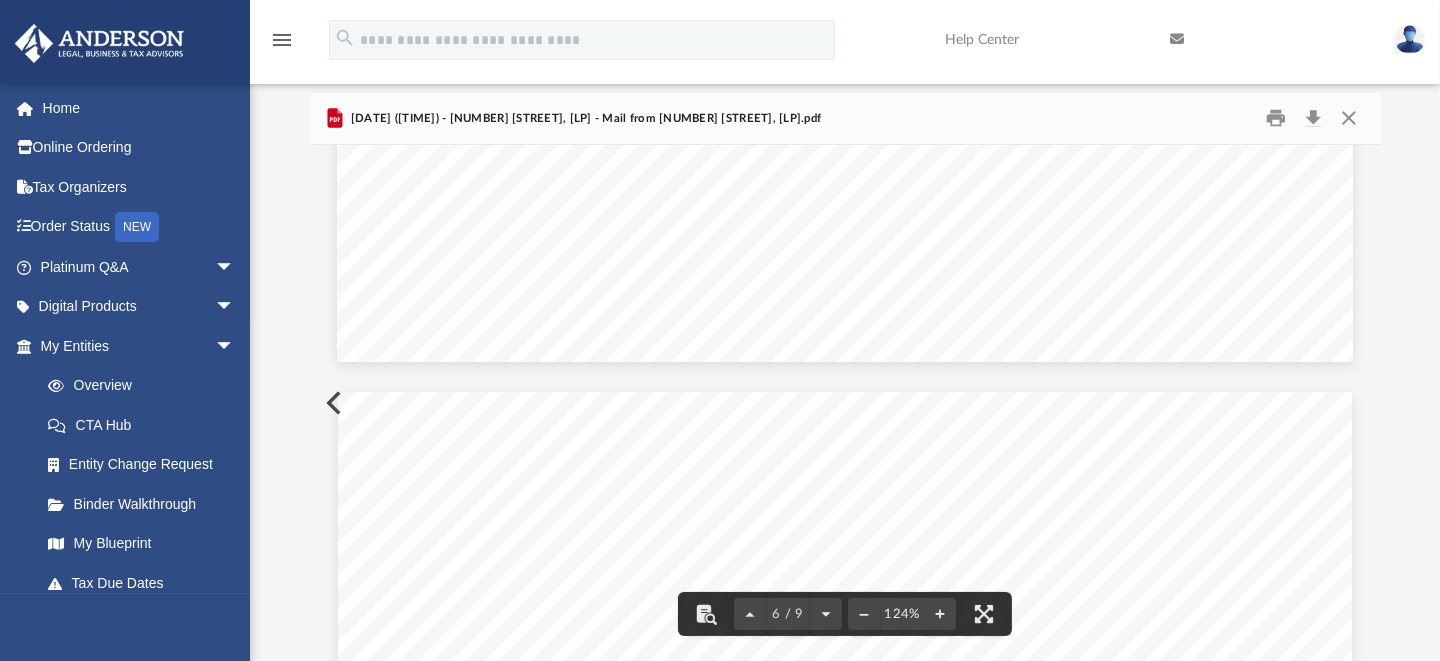 click at bounding box center (845, 1044) 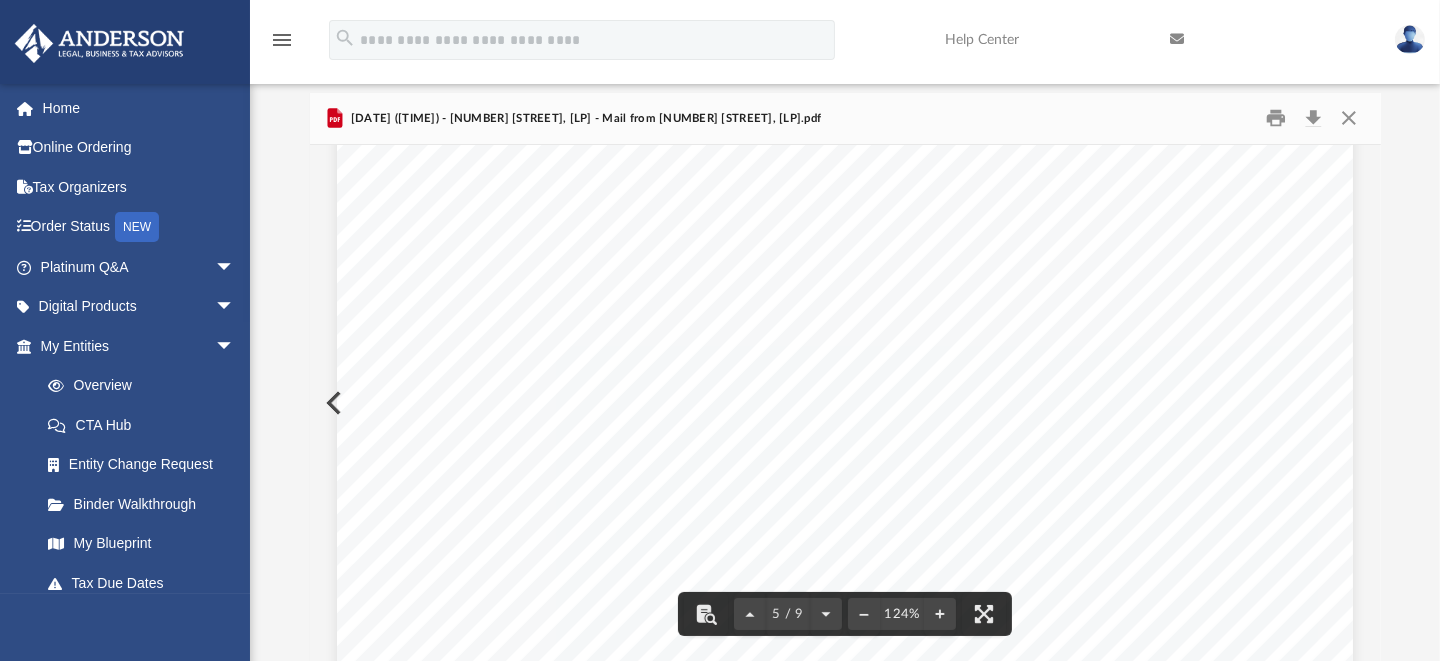 scroll, scrollTop: 5835, scrollLeft: 0, axis: vertical 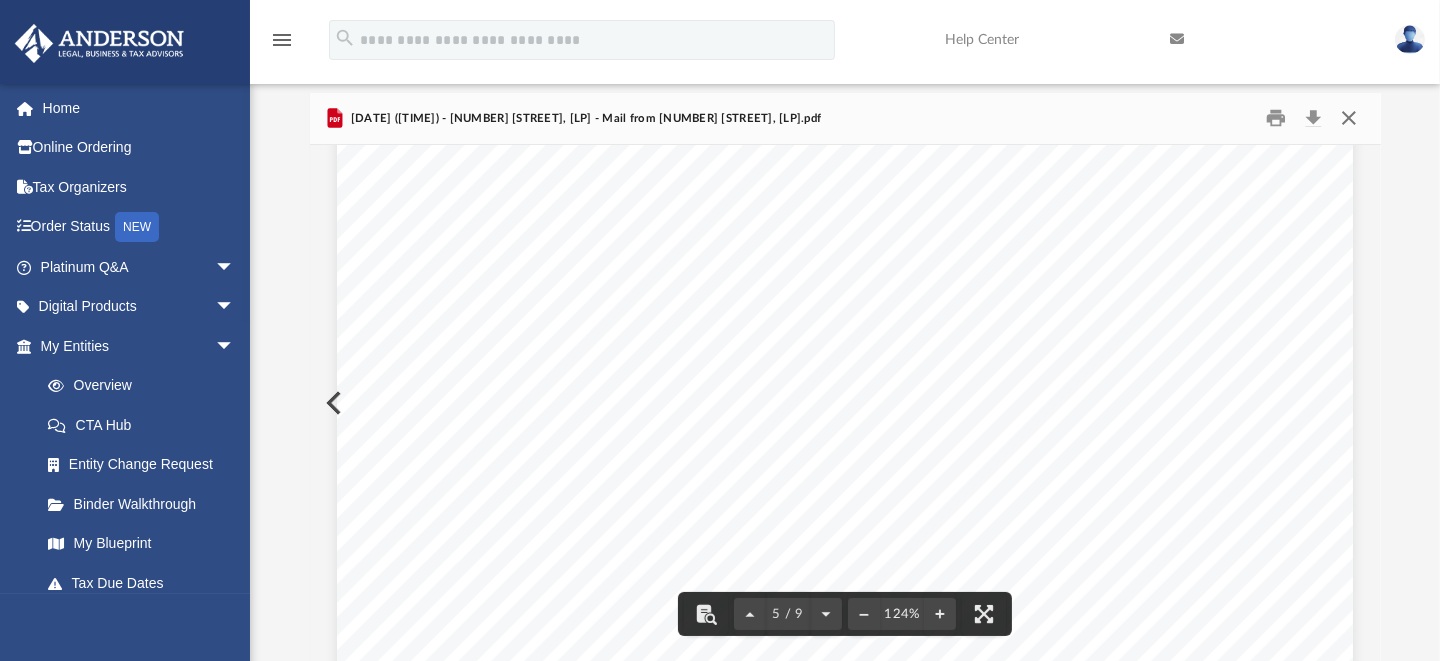 click at bounding box center [1349, 118] 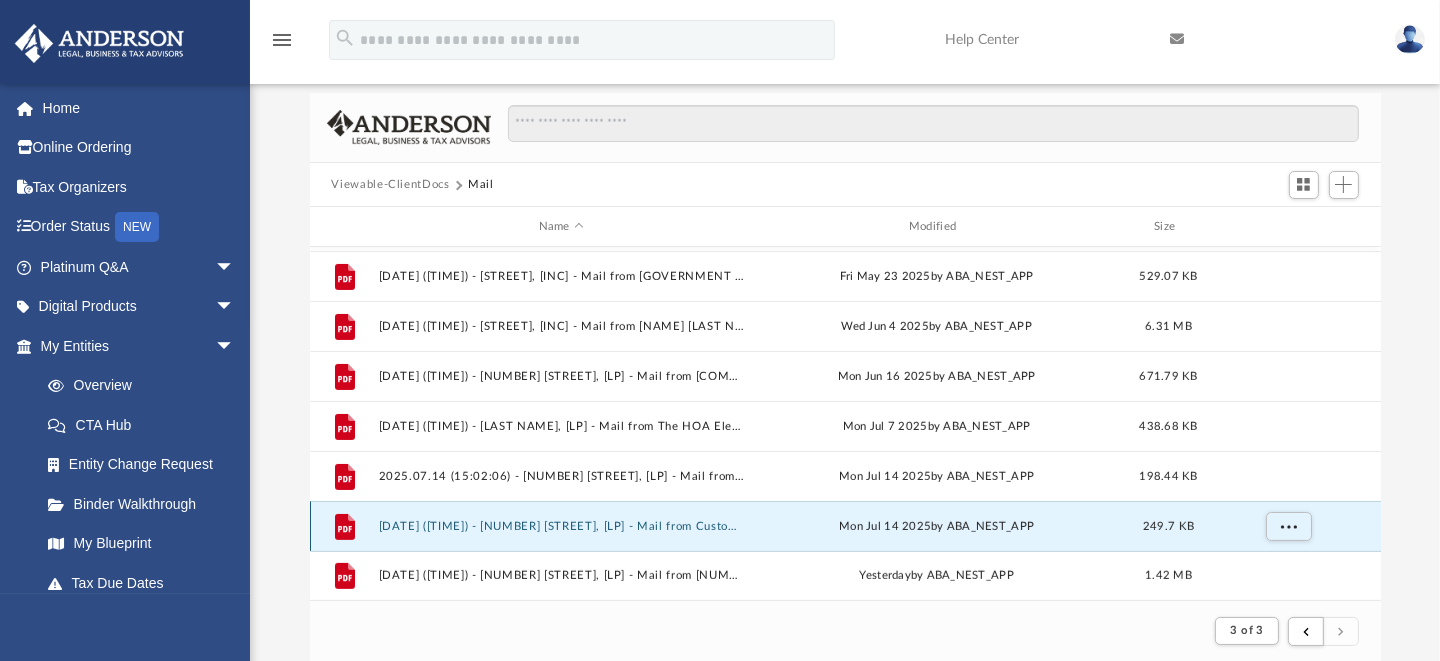 click on "2025.07.14 (15:03:09) - 211 Amazing Pl, LP - Mail from Customer Service.pdf" at bounding box center [561, 526] 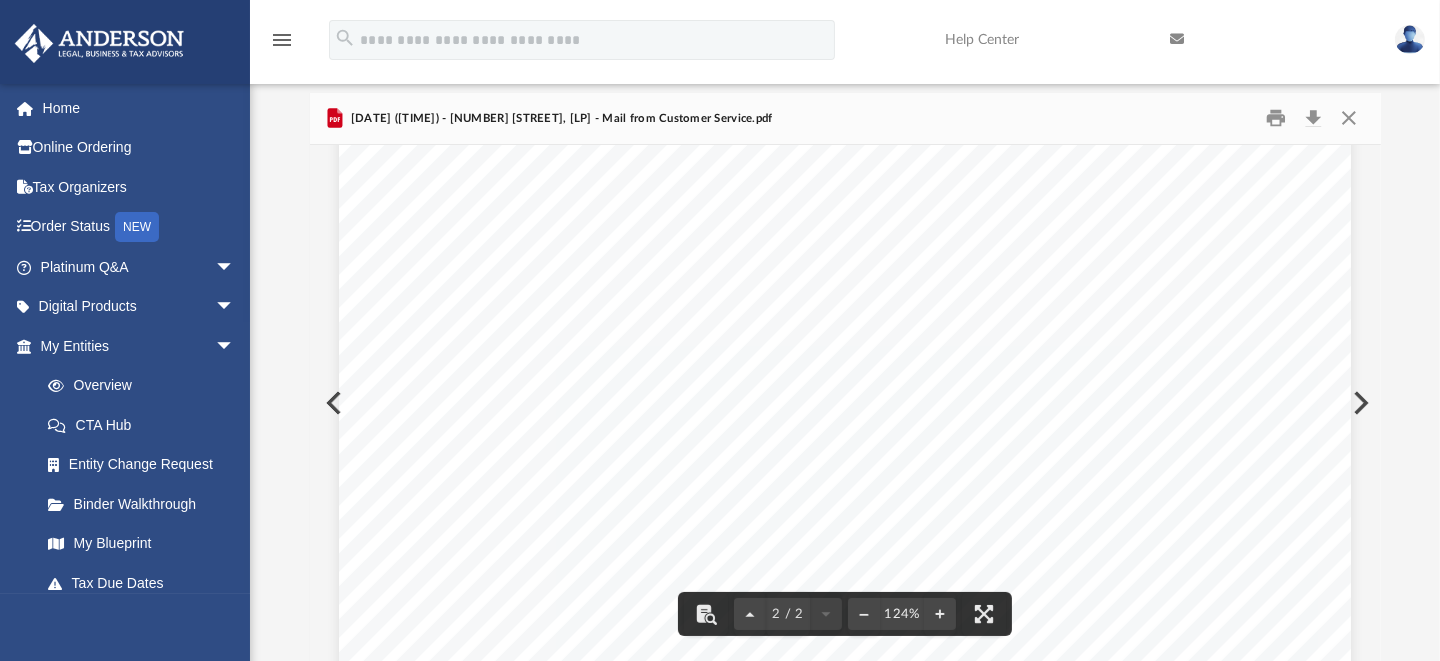 scroll, scrollTop: 2159, scrollLeft: 0, axis: vertical 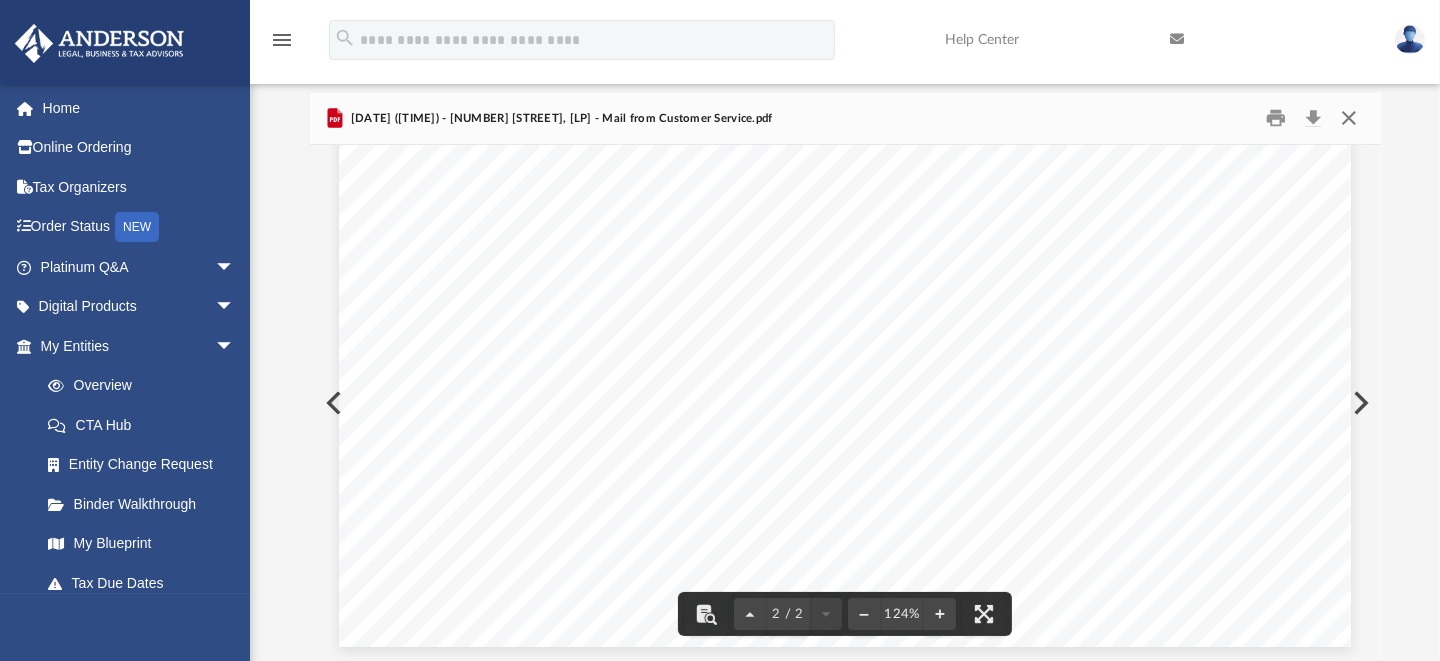 click at bounding box center [1349, 118] 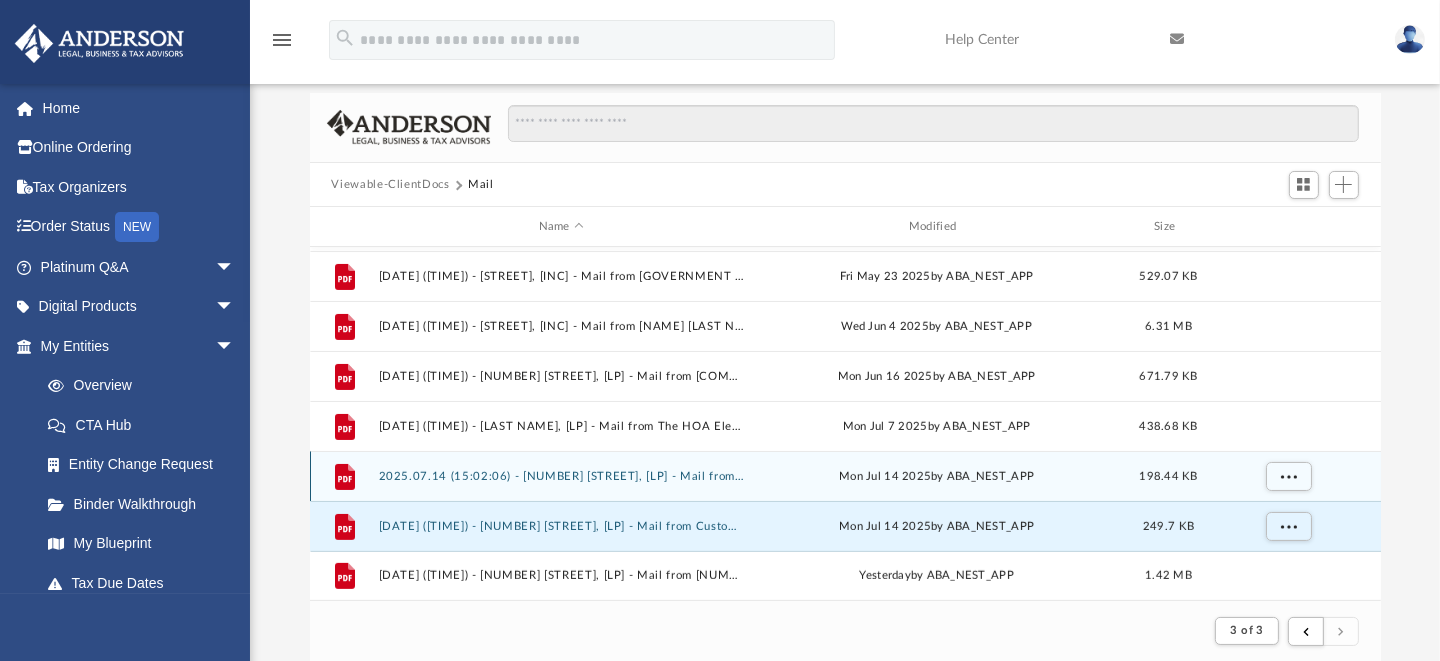 click on "2025.07.14 (15:02:06) - 301 Burlington, LP - Mail from Customer Service.pdf" at bounding box center (561, 476) 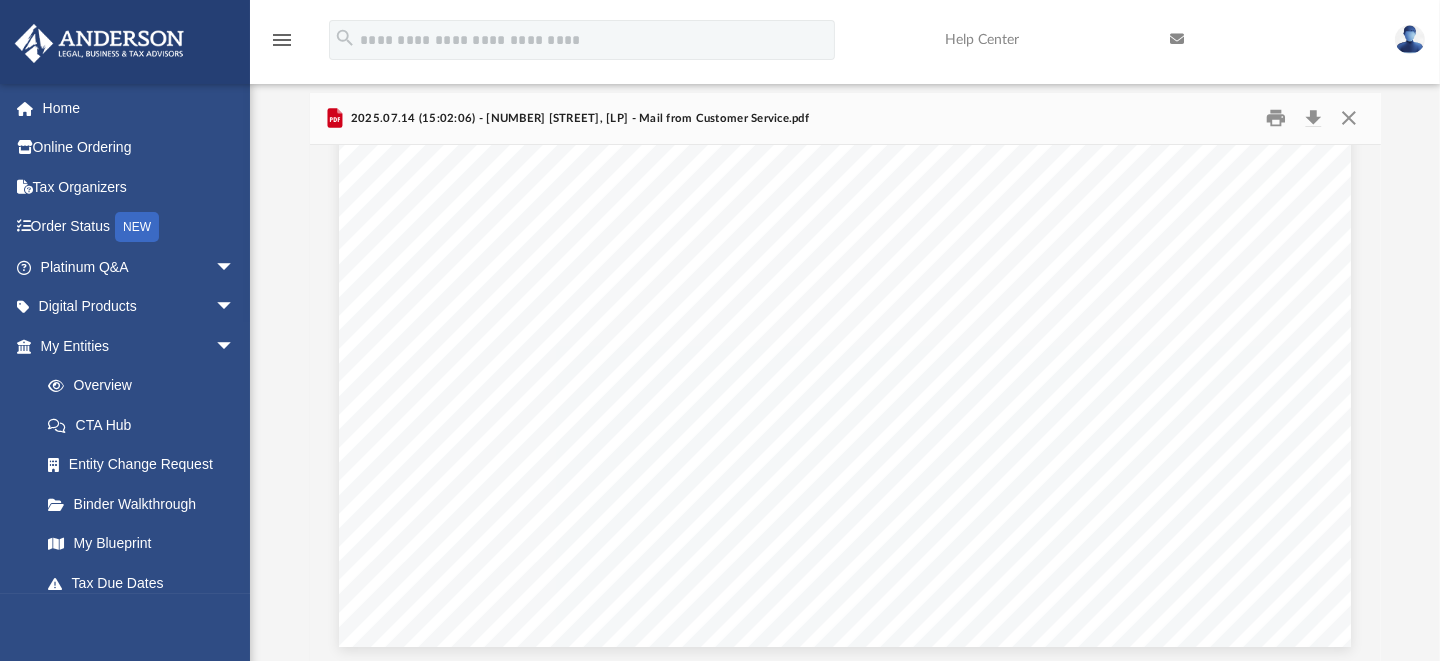 scroll, scrollTop: 1757, scrollLeft: 0, axis: vertical 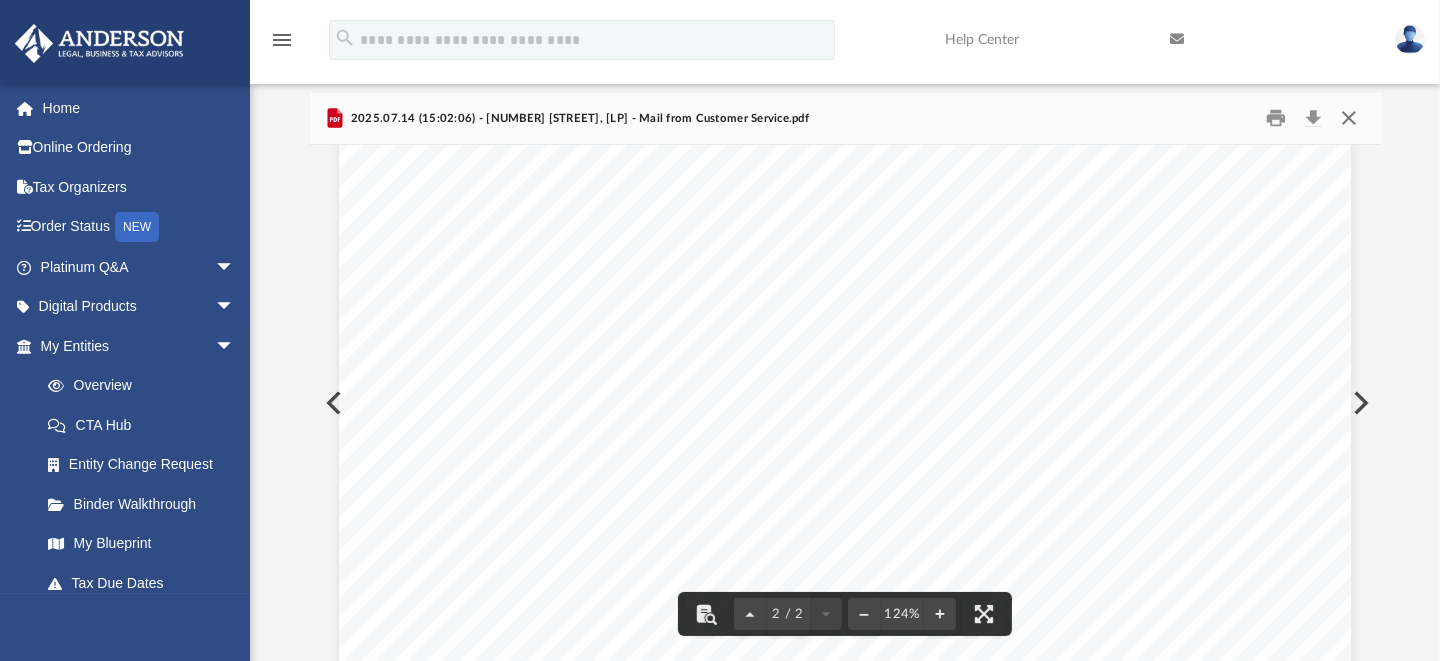 click at bounding box center [1349, 118] 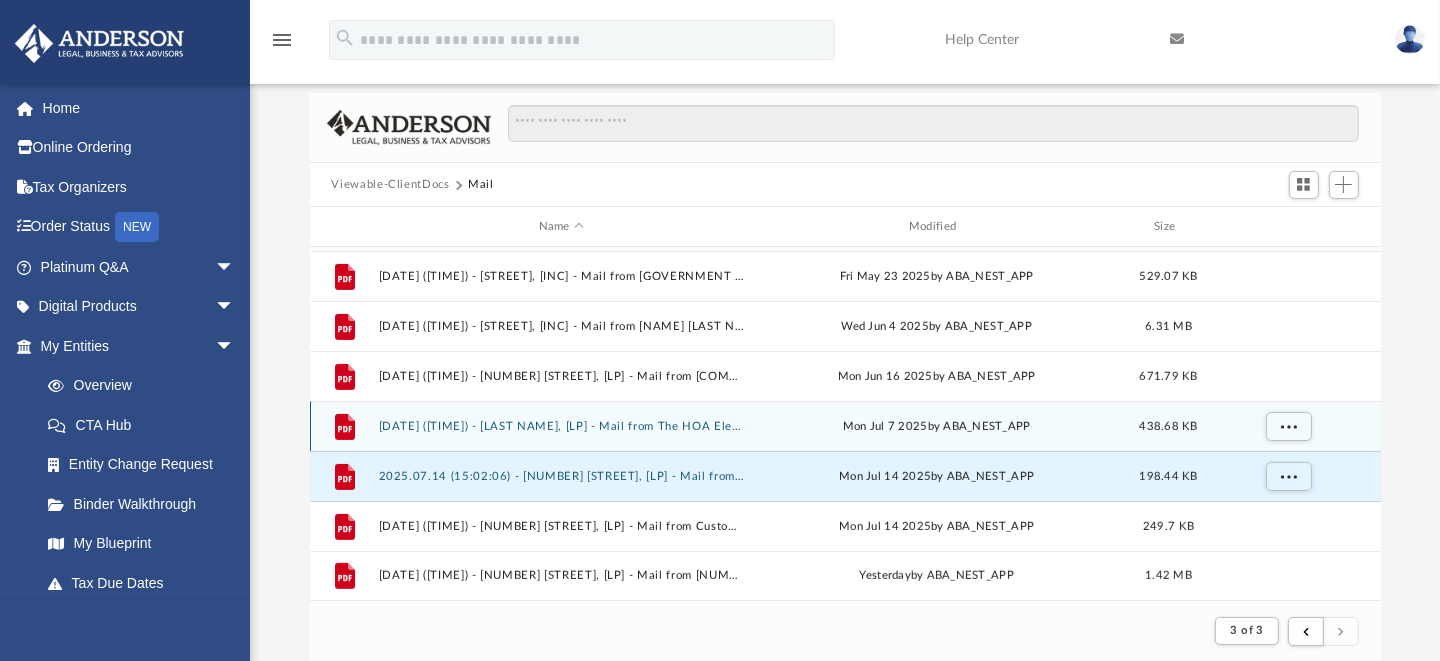 click on "2025.07.07 (16:03:47) - Smiley, LP - Mail from The HOA Election Guys, Inc.pdf" at bounding box center (561, 426) 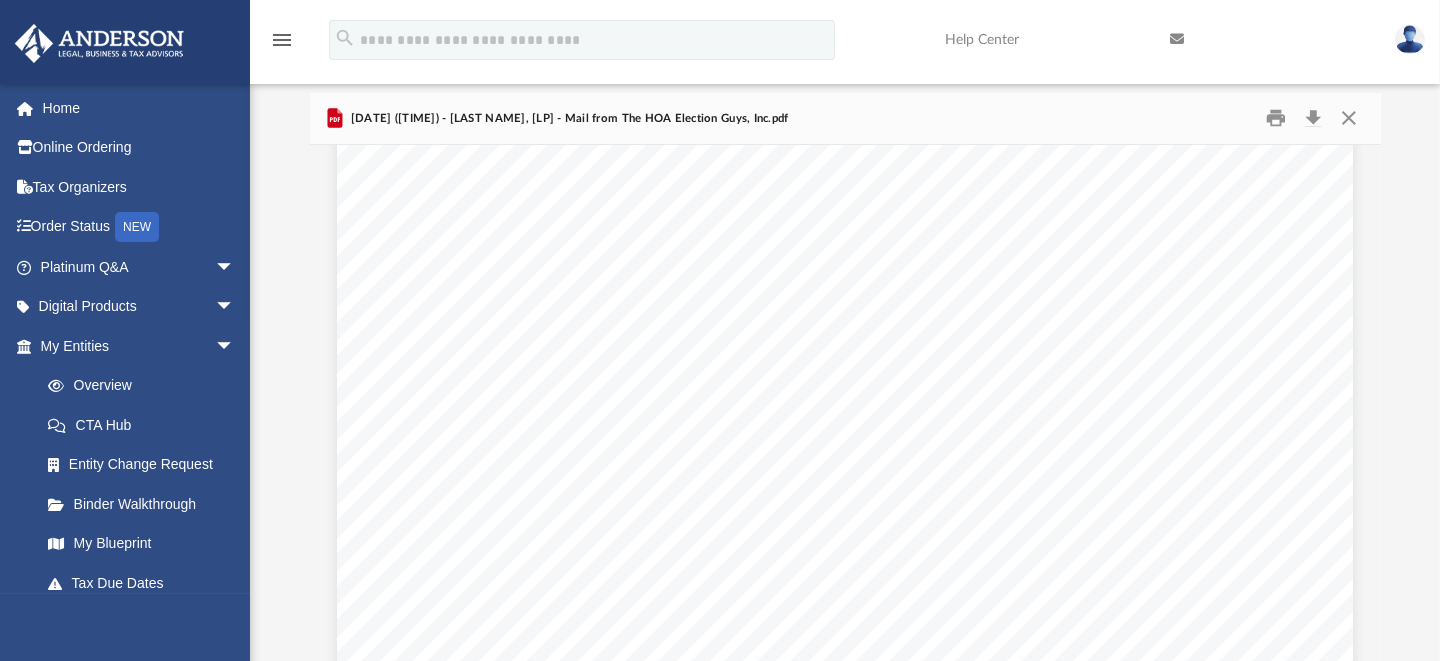scroll, scrollTop: 0, scrollLeft: 0, axis: both 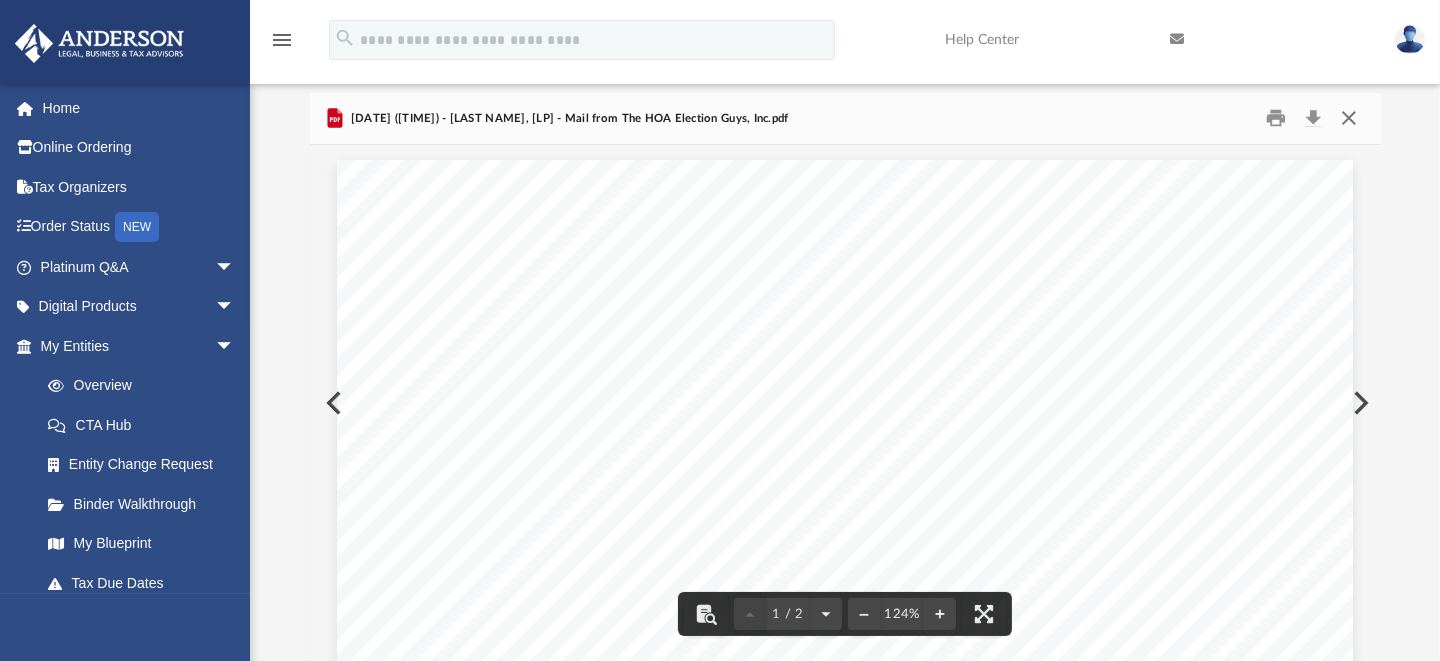 click at bounding box center (1349, 118) 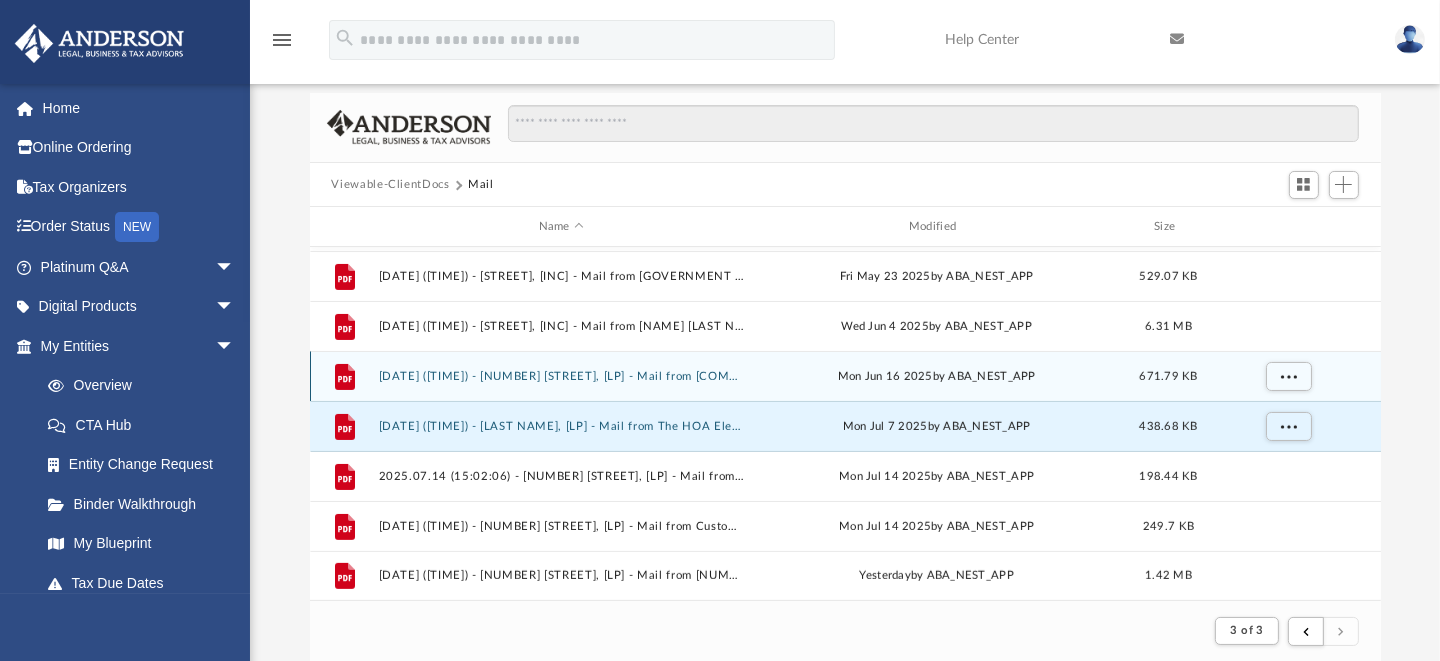 click on "2025.06.16 (15:19:28) - 301 Burlington, LP - Mail from Strom Properties, Inc..pdf" at bounding box center (561, 376) 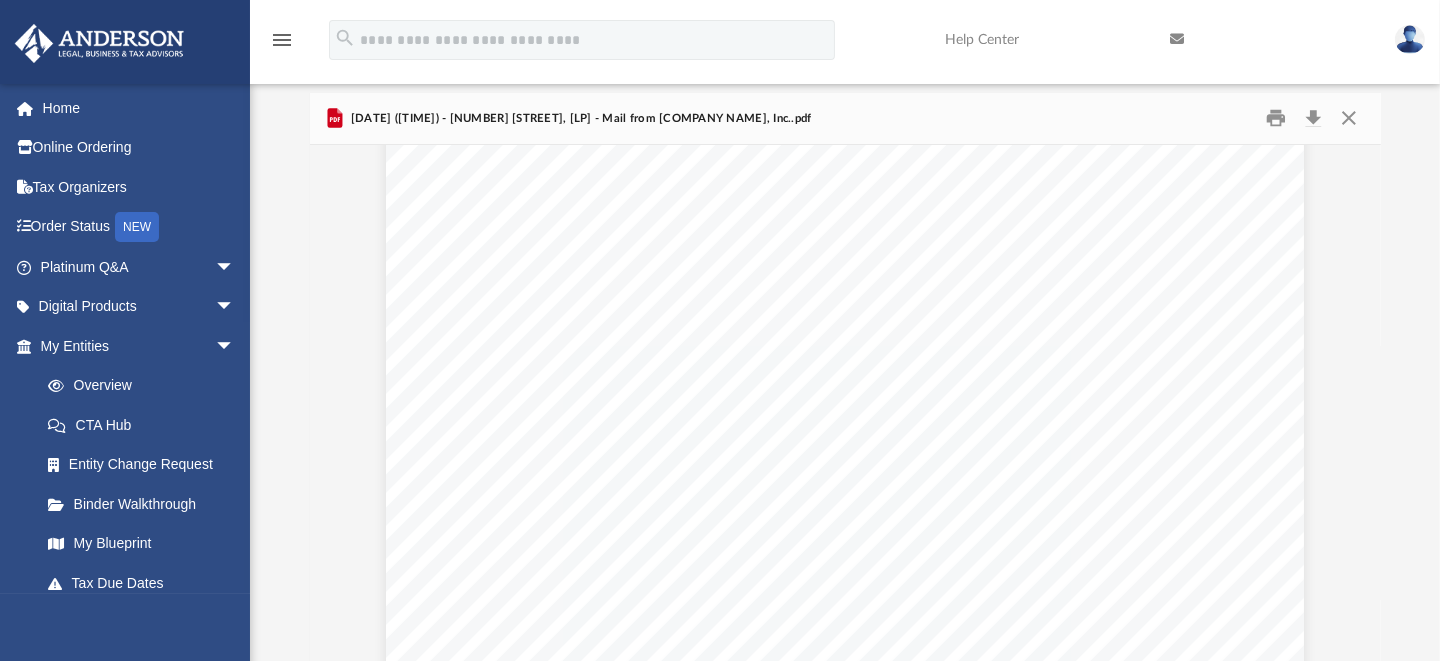 scroll, scrollTop: 1500, scrollLeft: 0, axis: vertical 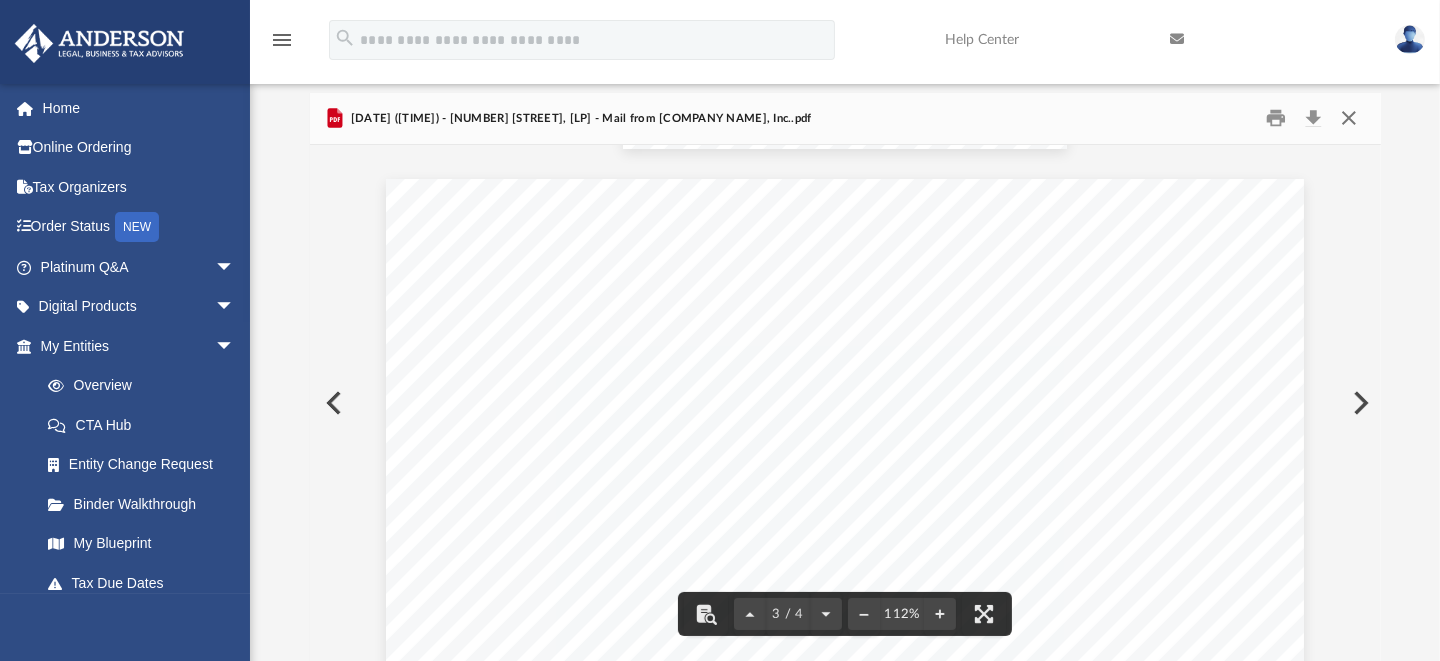 click at bounding box center [1349, 118] 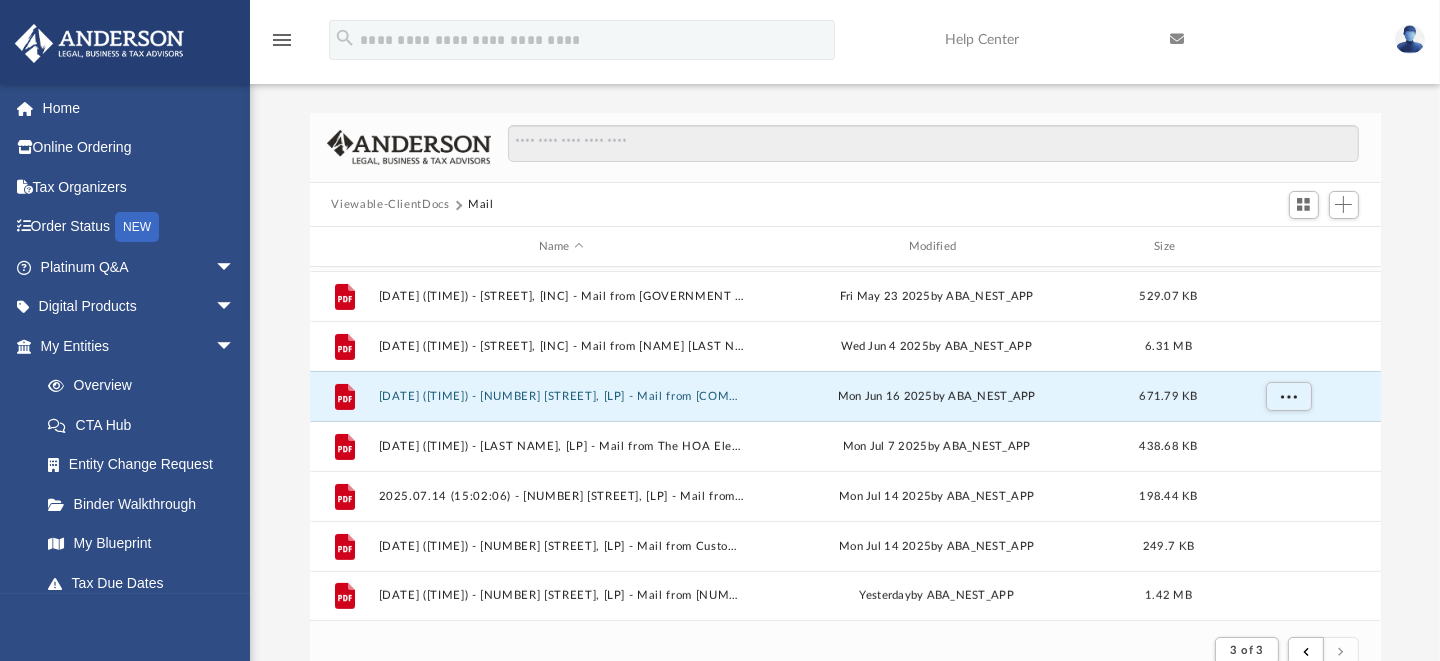 scroll, scrollTop: 0, scrollLeft: 0, axis: both 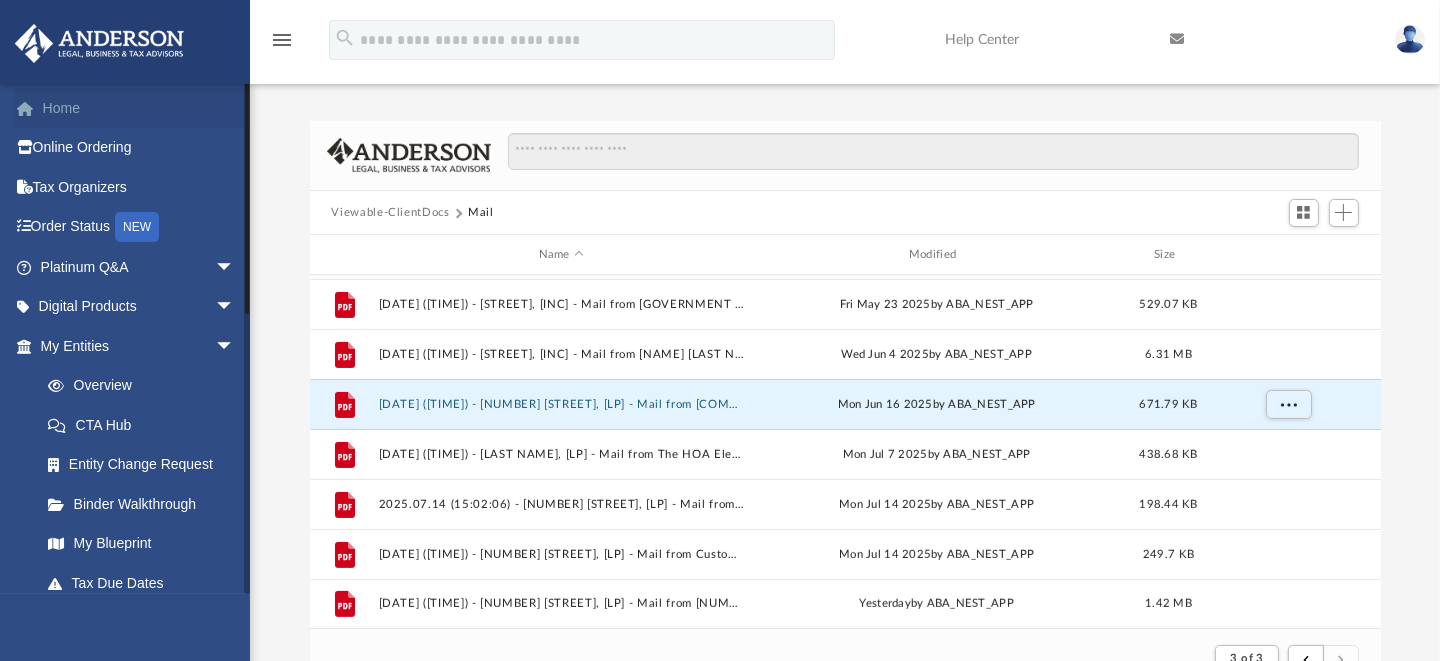 click on "Home" at bounding box center (139, 108) 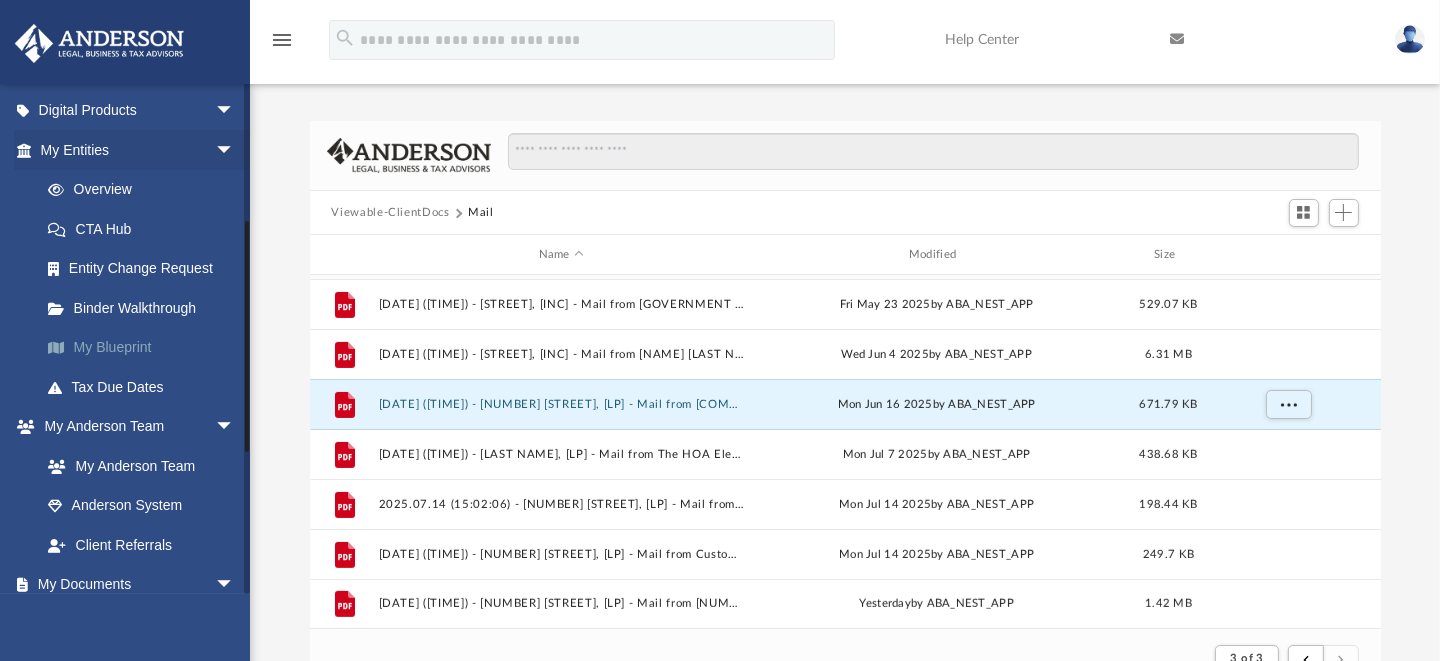 scroll, scrollTop: 399, scrollLeft: 0, axis: vertical 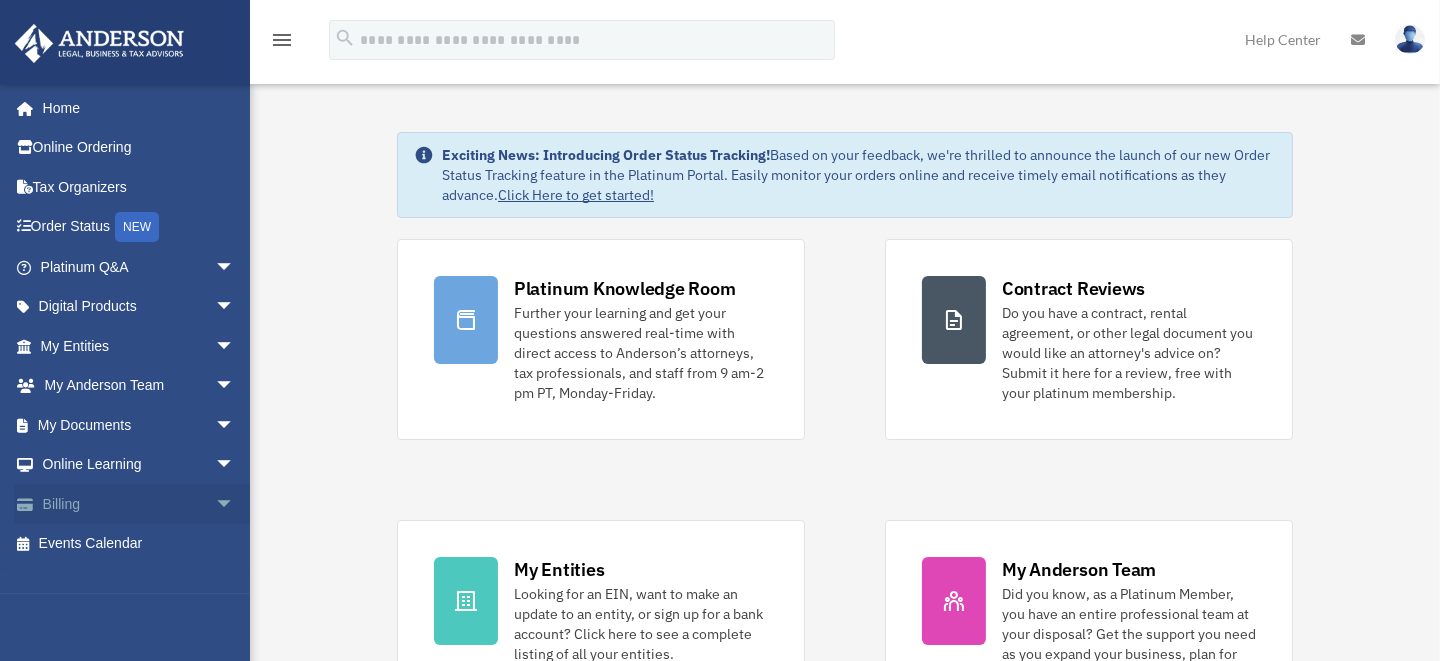 click on "Billing arrow_drop_down" at bounding box center (139, 504) 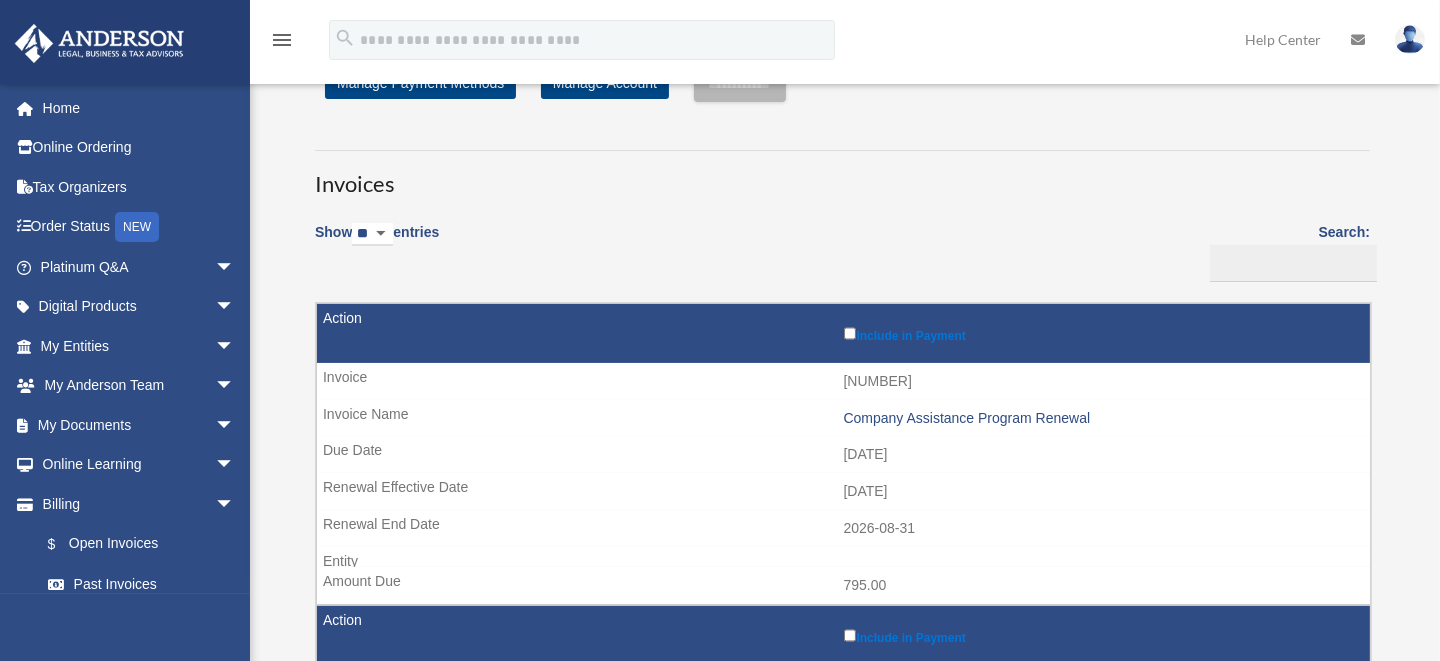 scroll, scrollTop: 0, scrollLeft: 0, axis: both 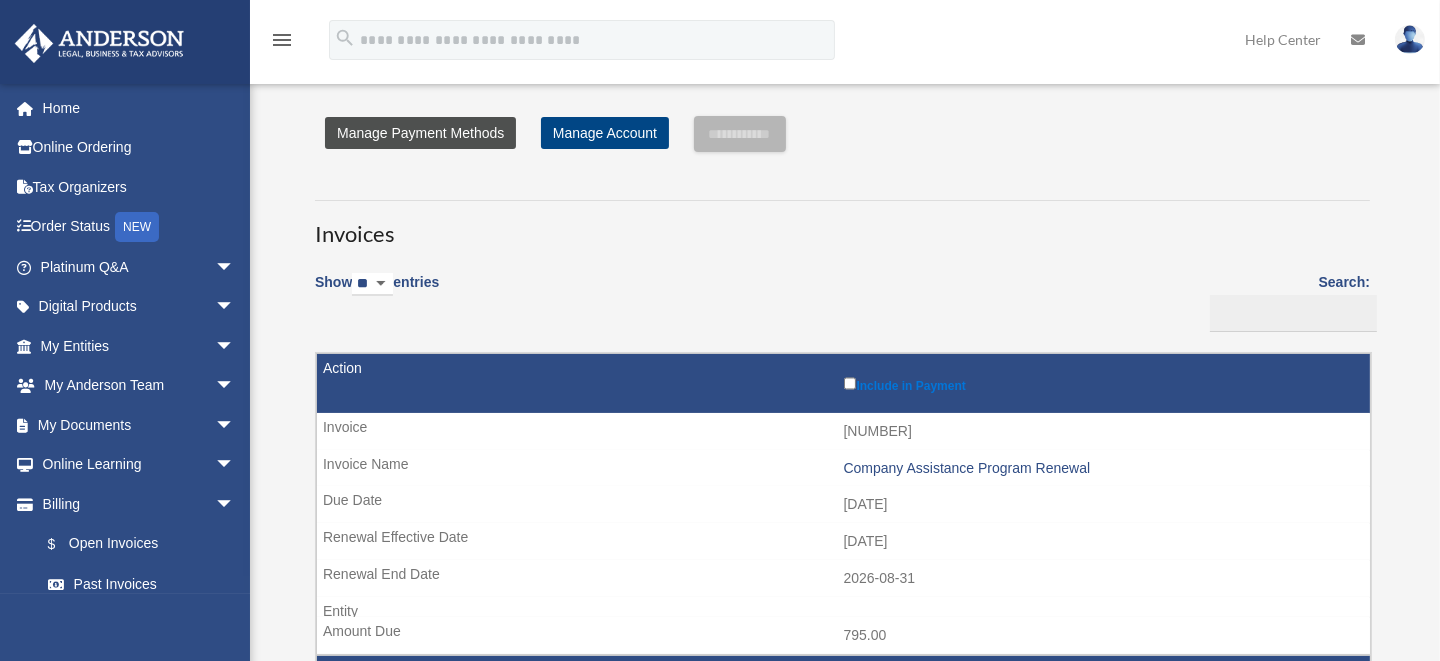 click on "Manage Payment Methods" at bounding box center (420, 133) 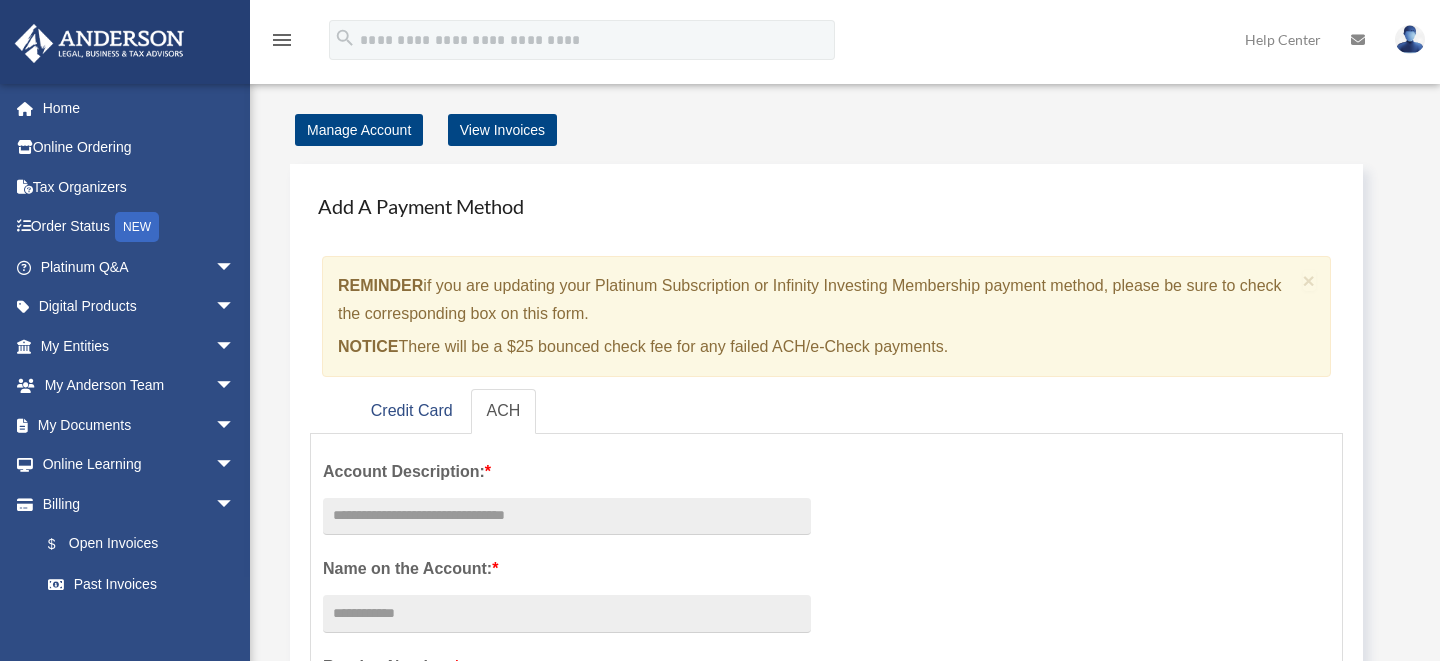 scroll, scrollTop: 0, scrollLeft: 0, axis: both 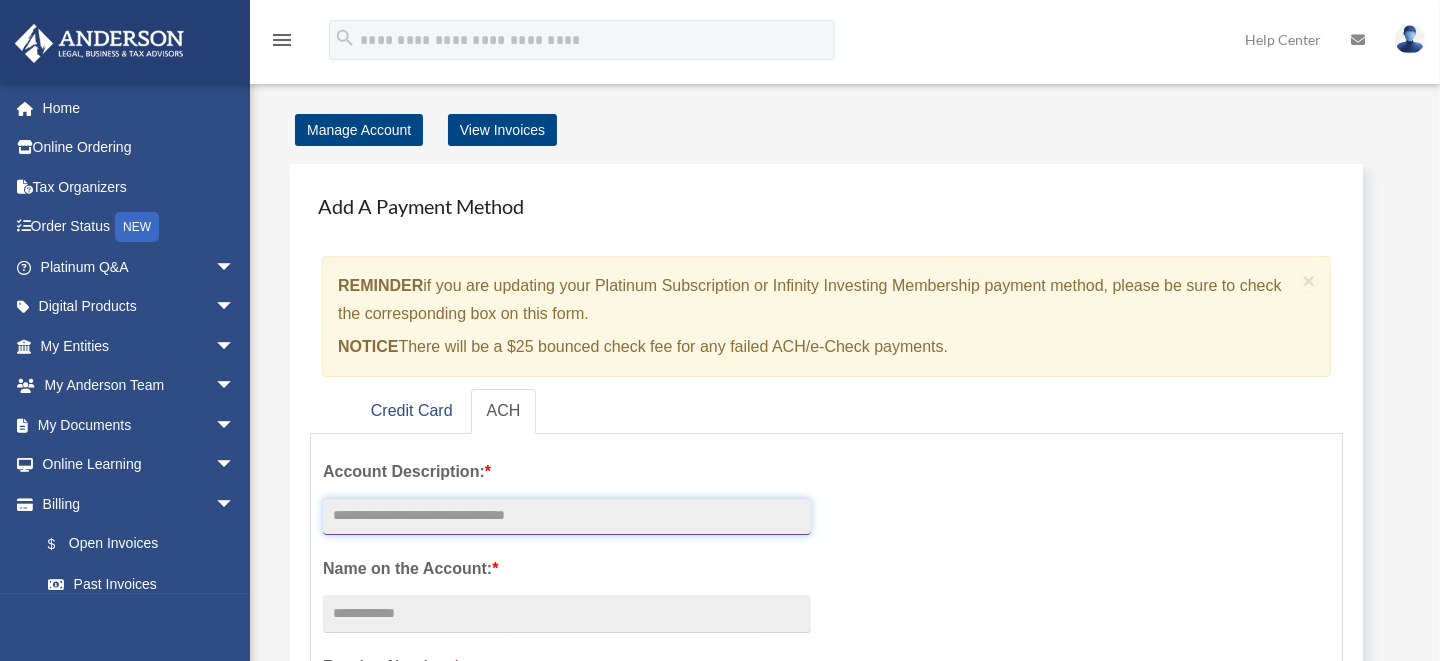 click at bounding box center (567, 517) 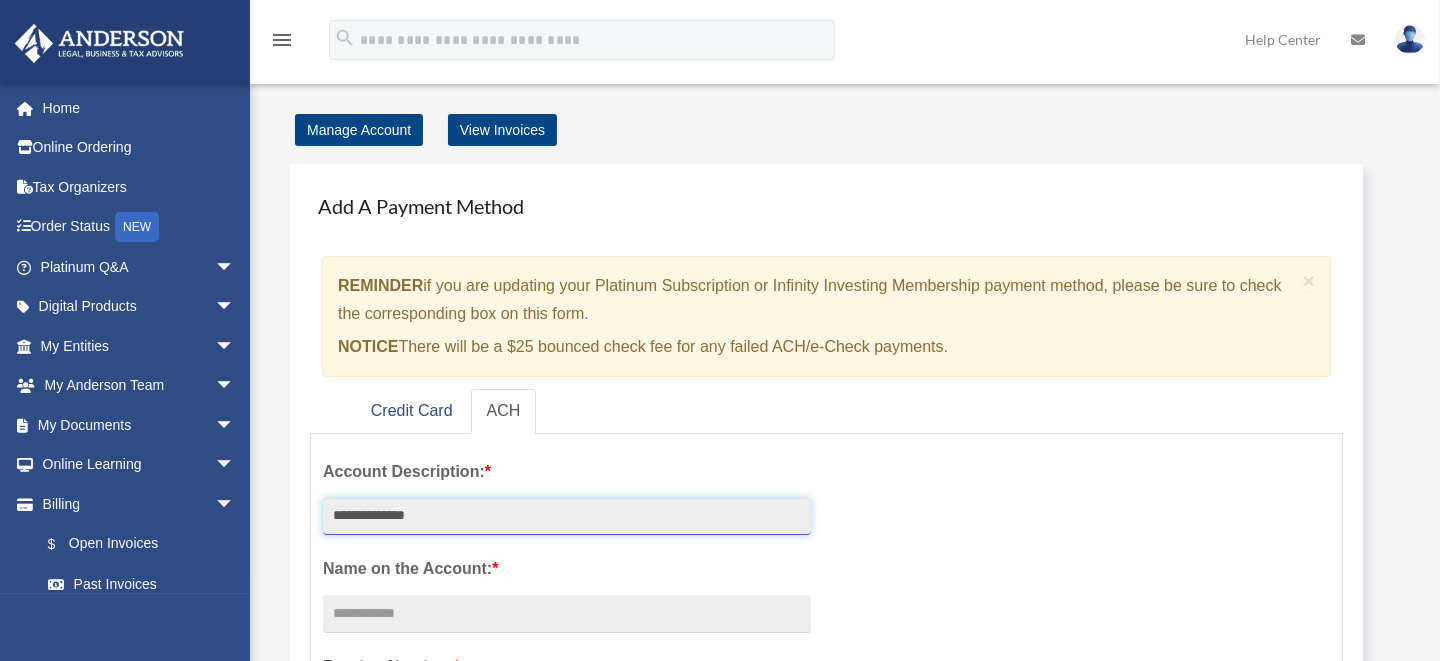 type on "**********" 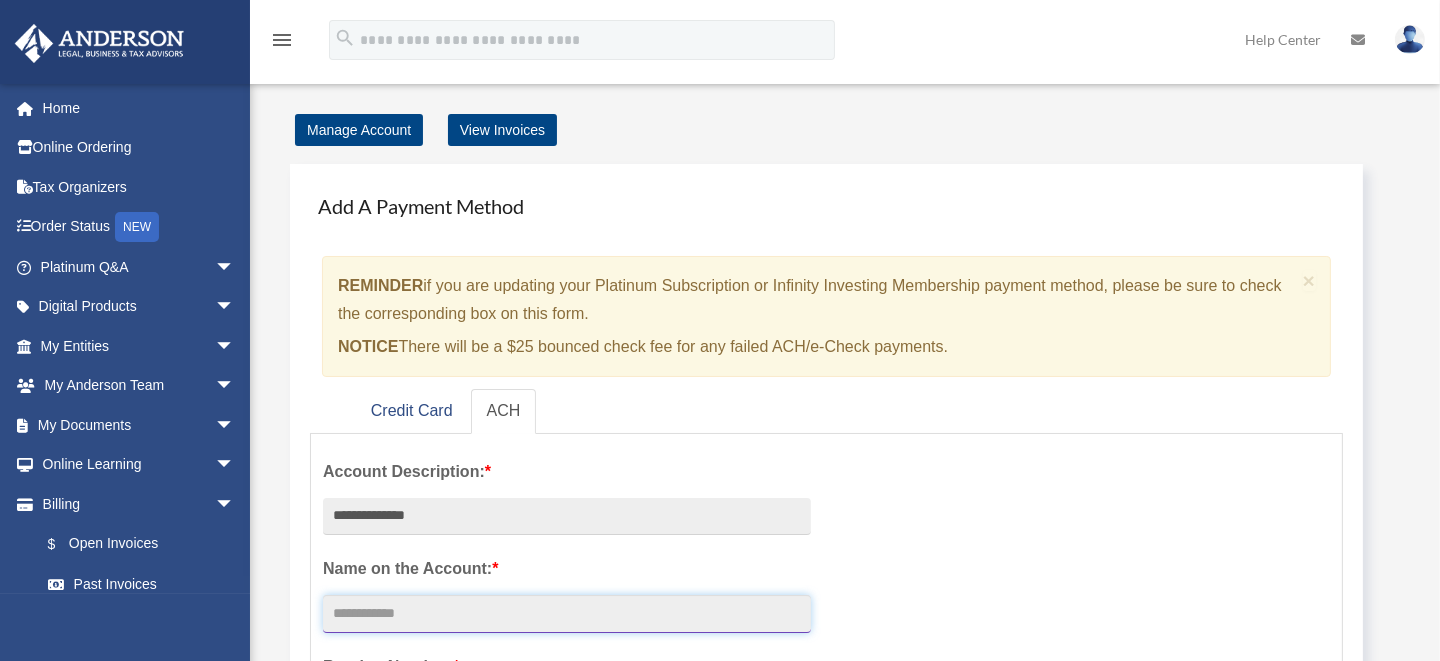 click on "Account Description: *" at bounding box center (567, 614) 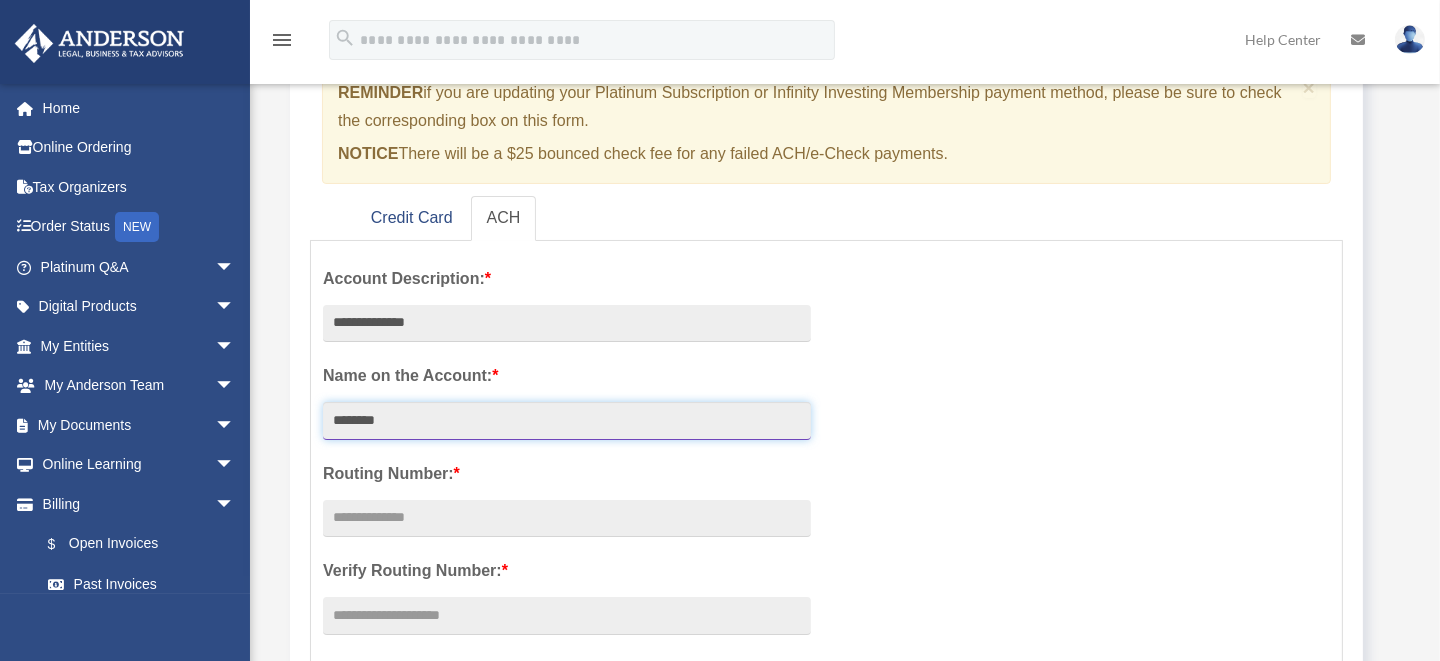 scroll, scrollTop: 199, scrollLeft: 0, axis: vertical 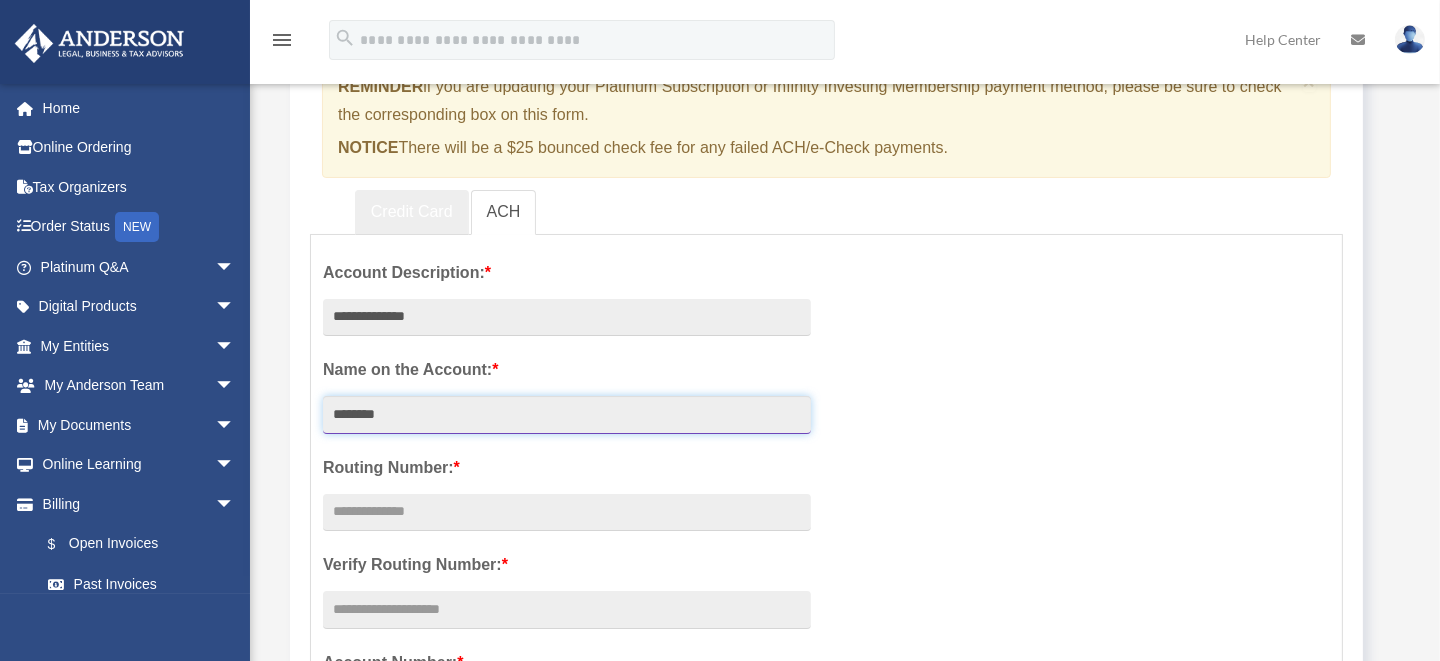type on "********" 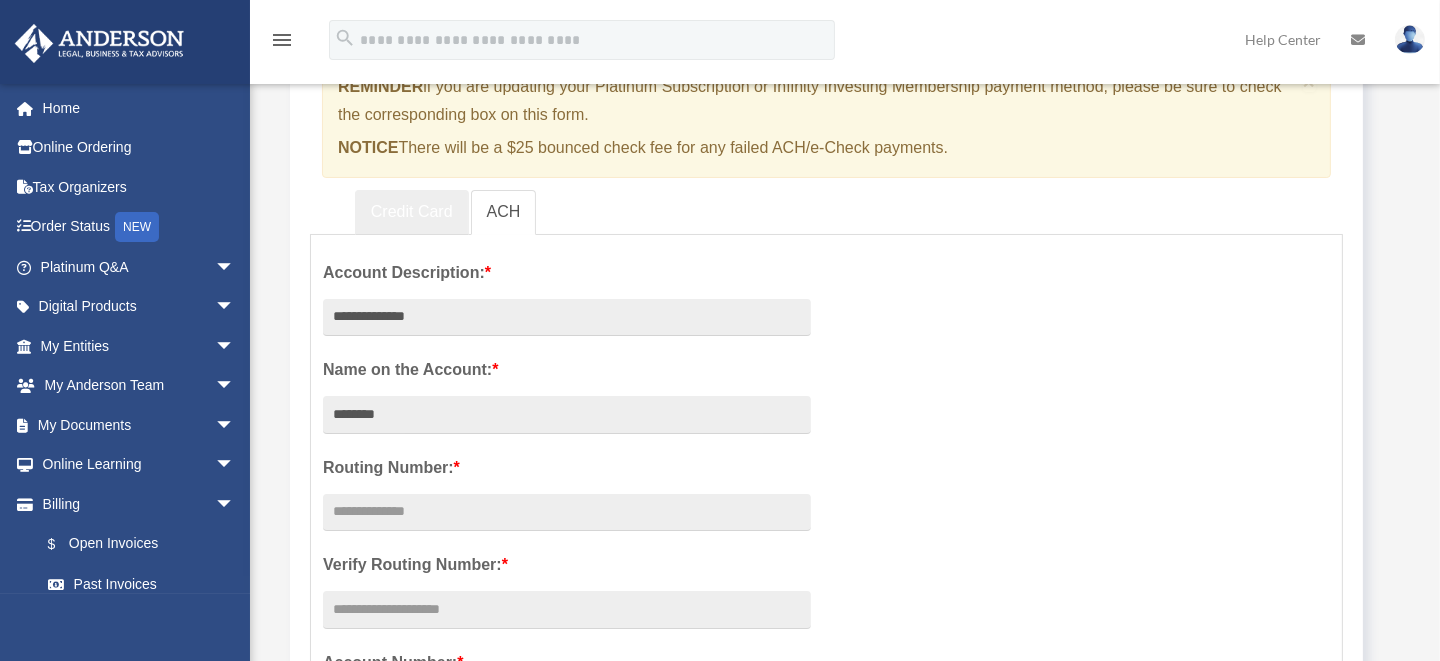 click on "Credit Card" at bounding box center (412, 212) 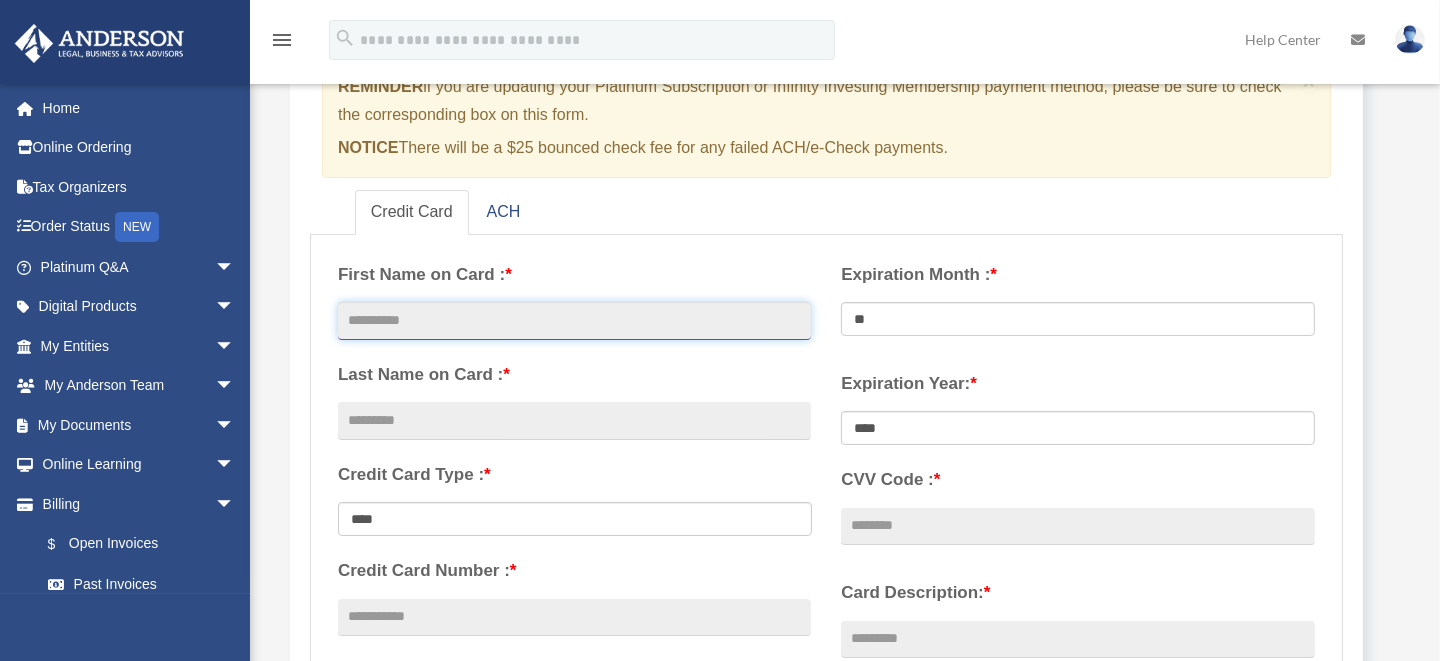 click at bounding box center [574, 321] 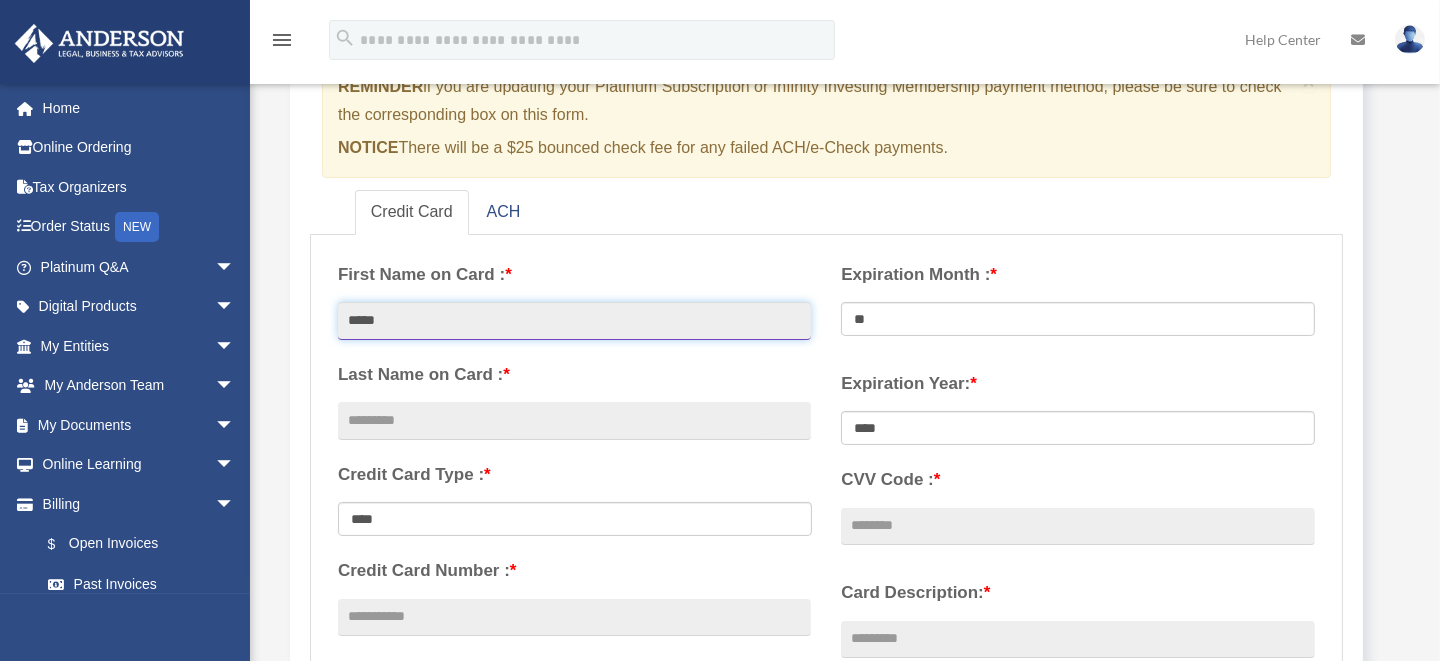 type on "*****" 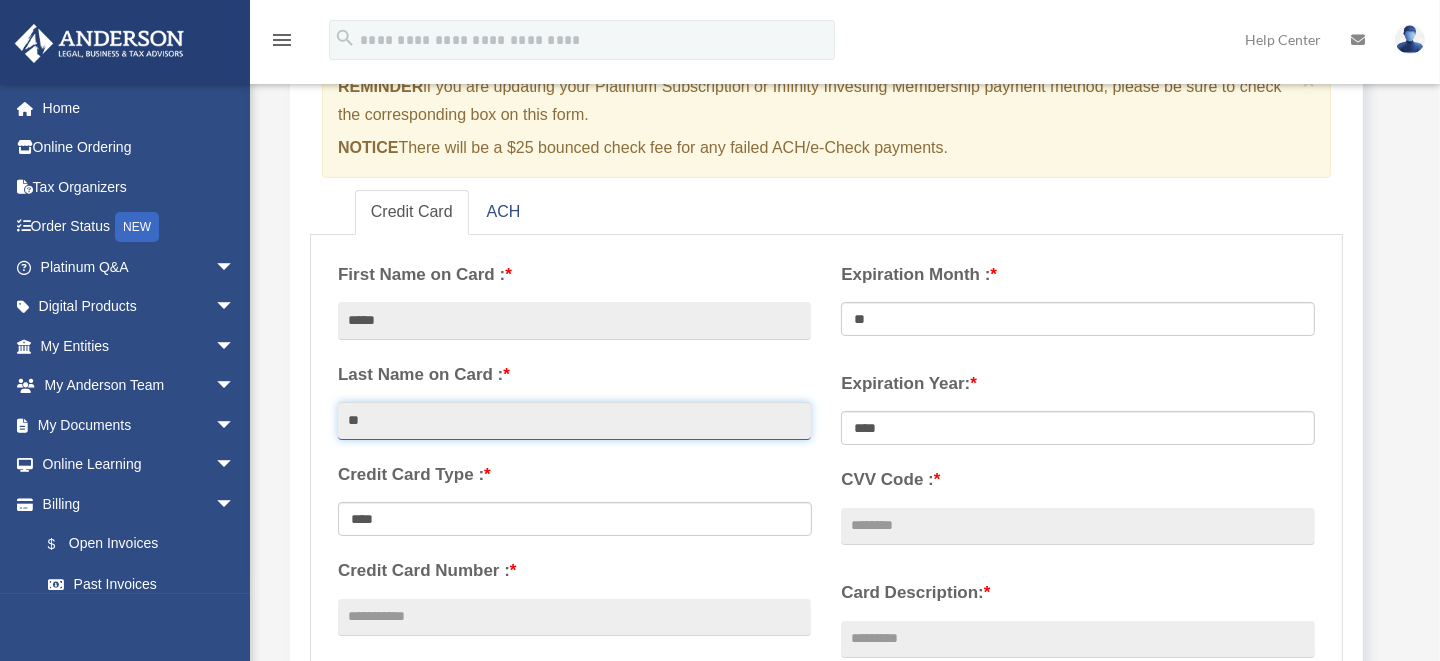 type on "**" 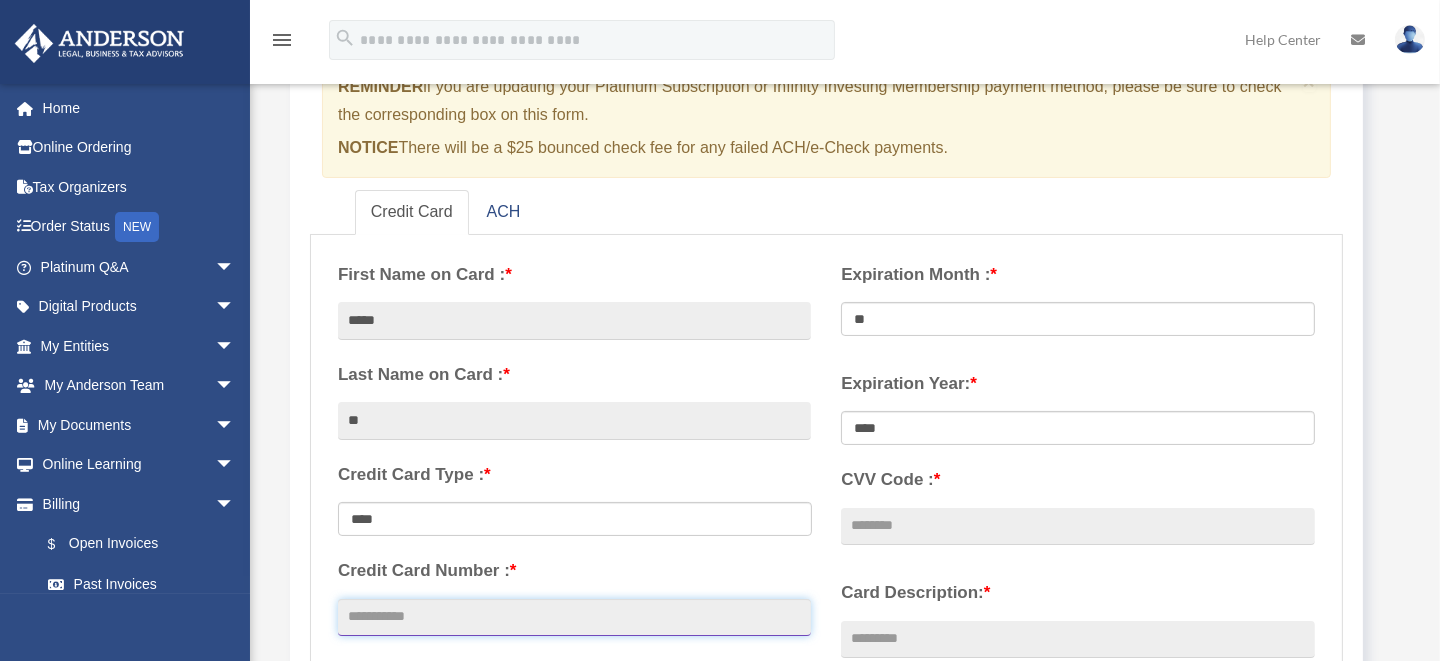 click on "Credit Card Number : *" at bounding box center [574, 618] 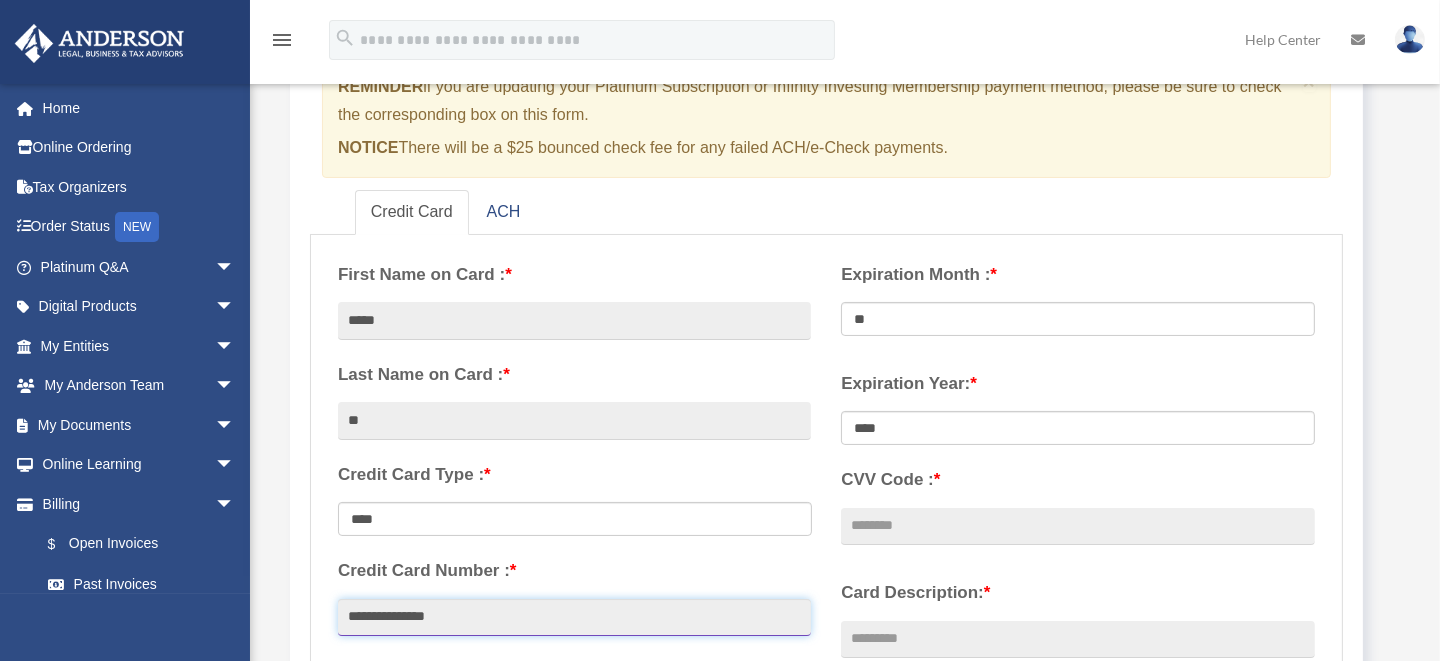 type on "**********" 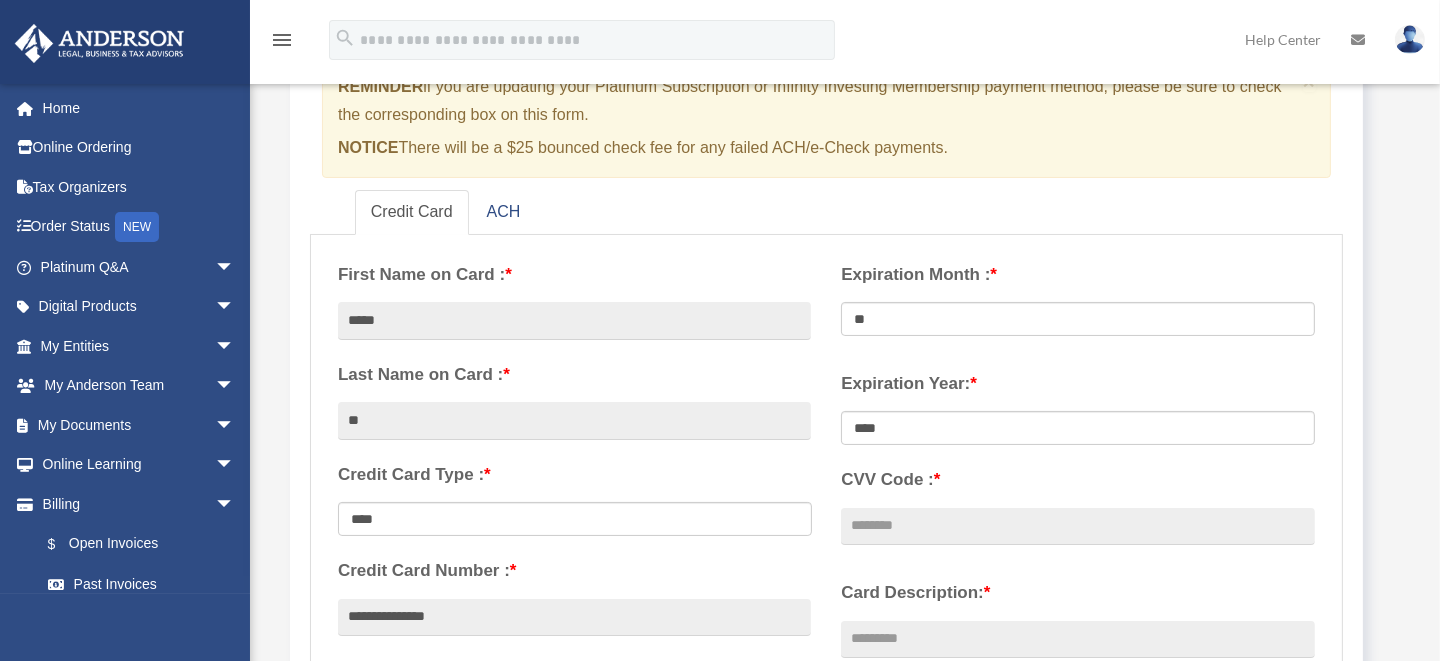 click on "Credit Card Number : *" at bounding box center (574, 571) 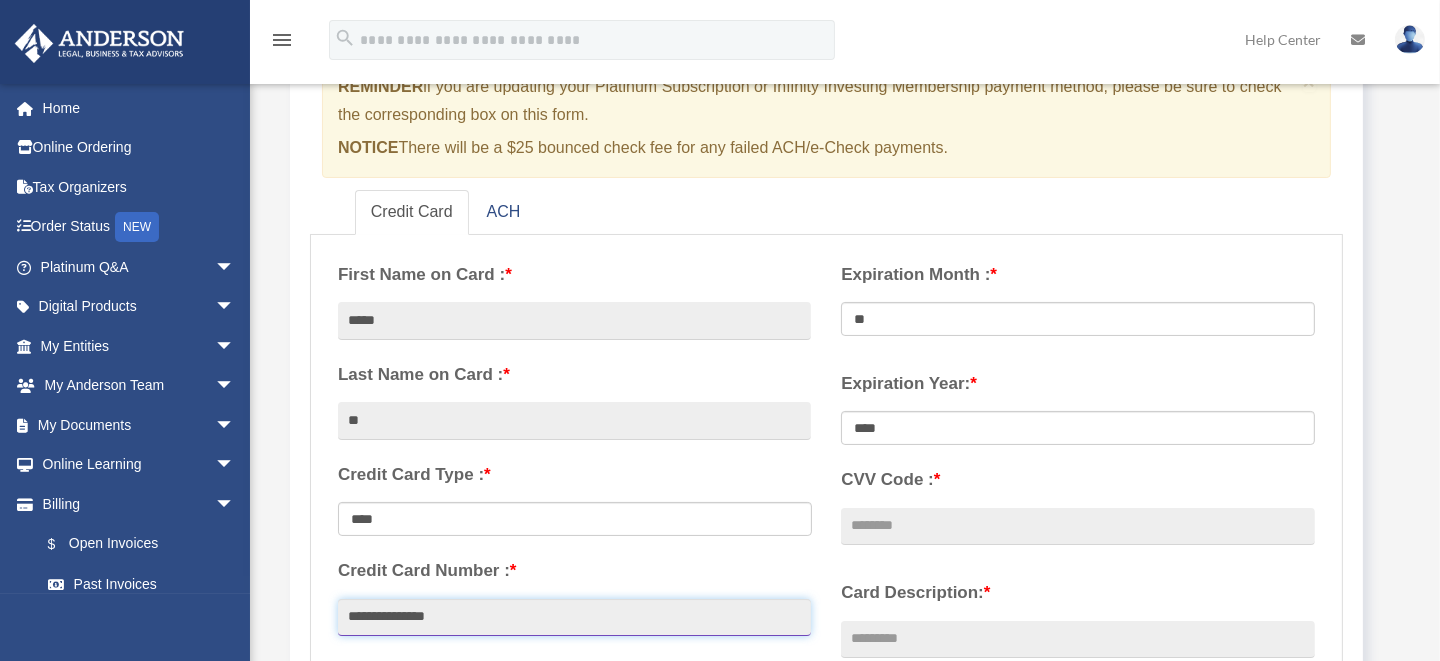 click on "**********" at bounding box center [574, 618] 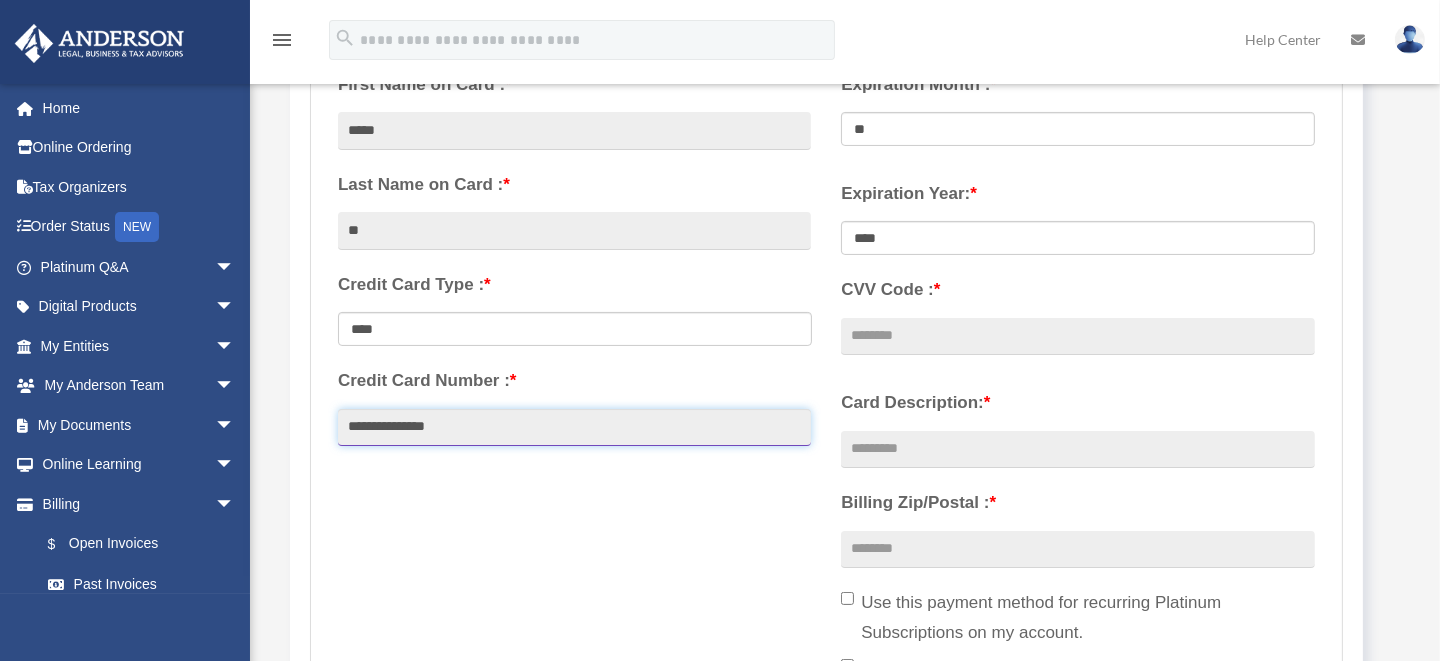 scroll, scrollTop: 399, scrollLeft: 0, axis: vertical 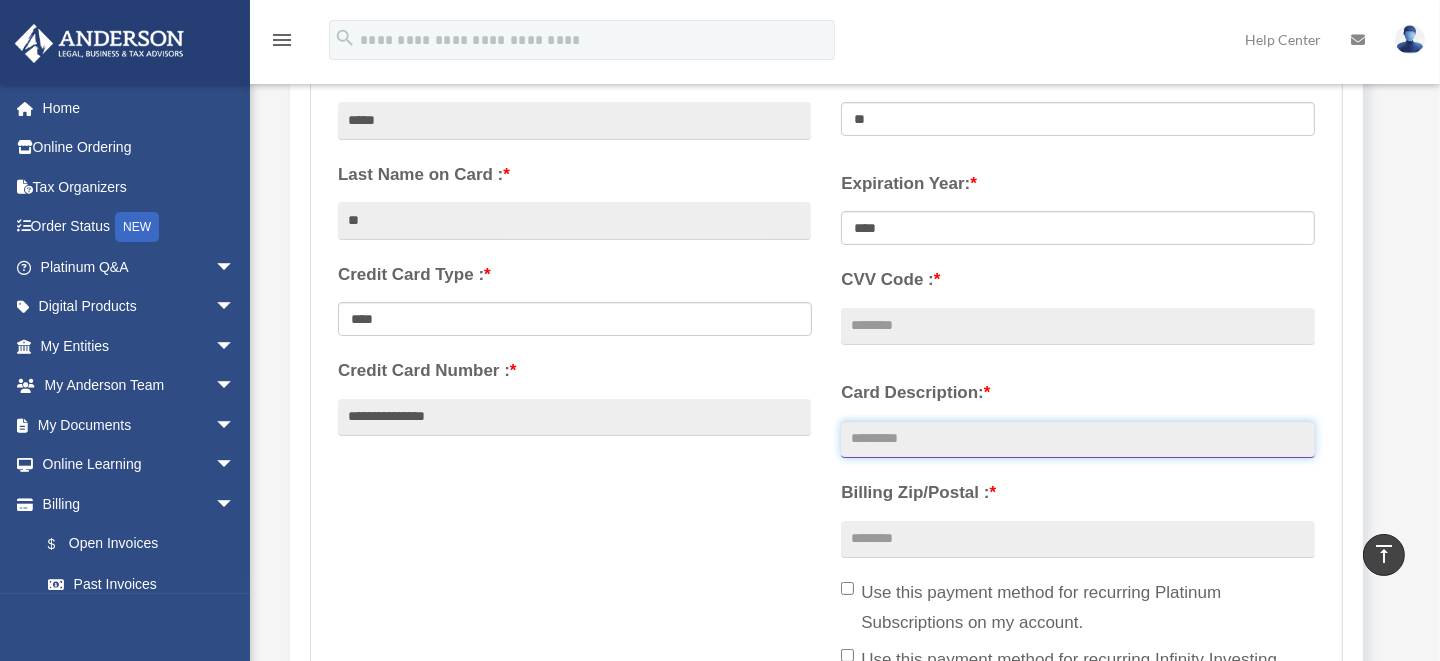 click on "Card Description: *" at bounding box center [1077, 440] 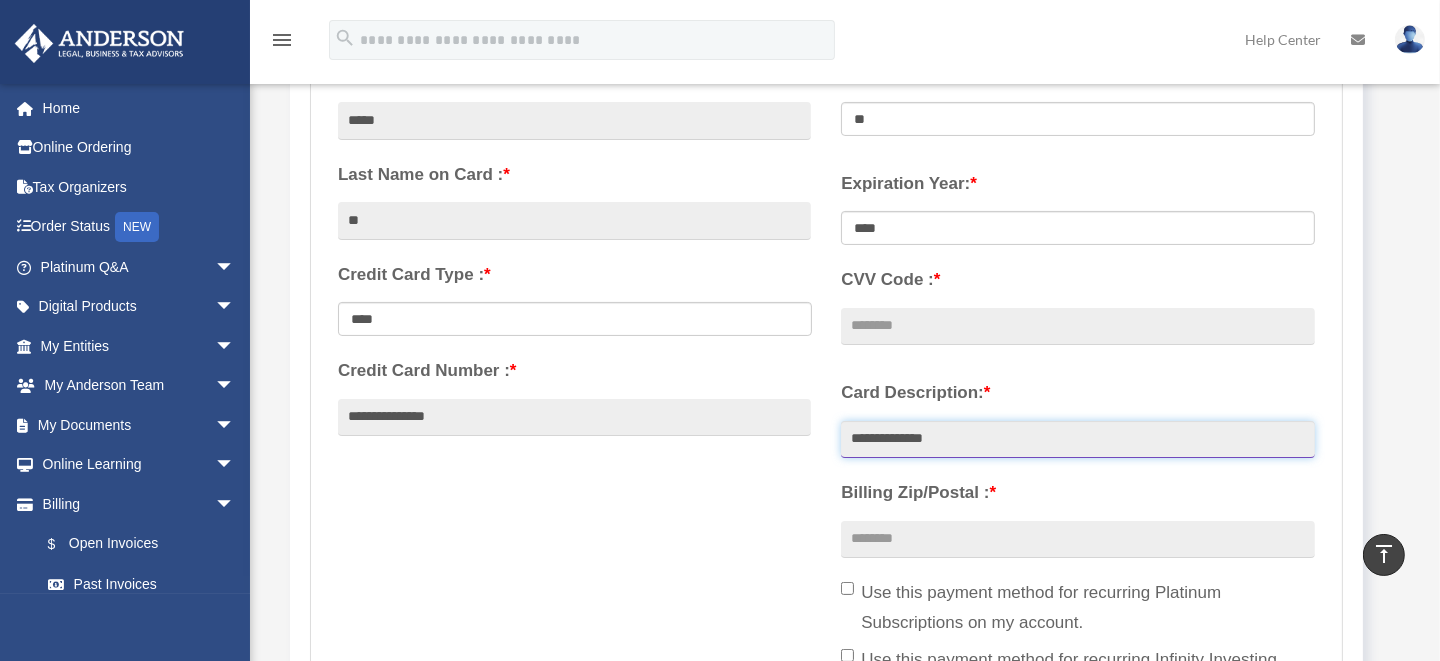 type on "**********" 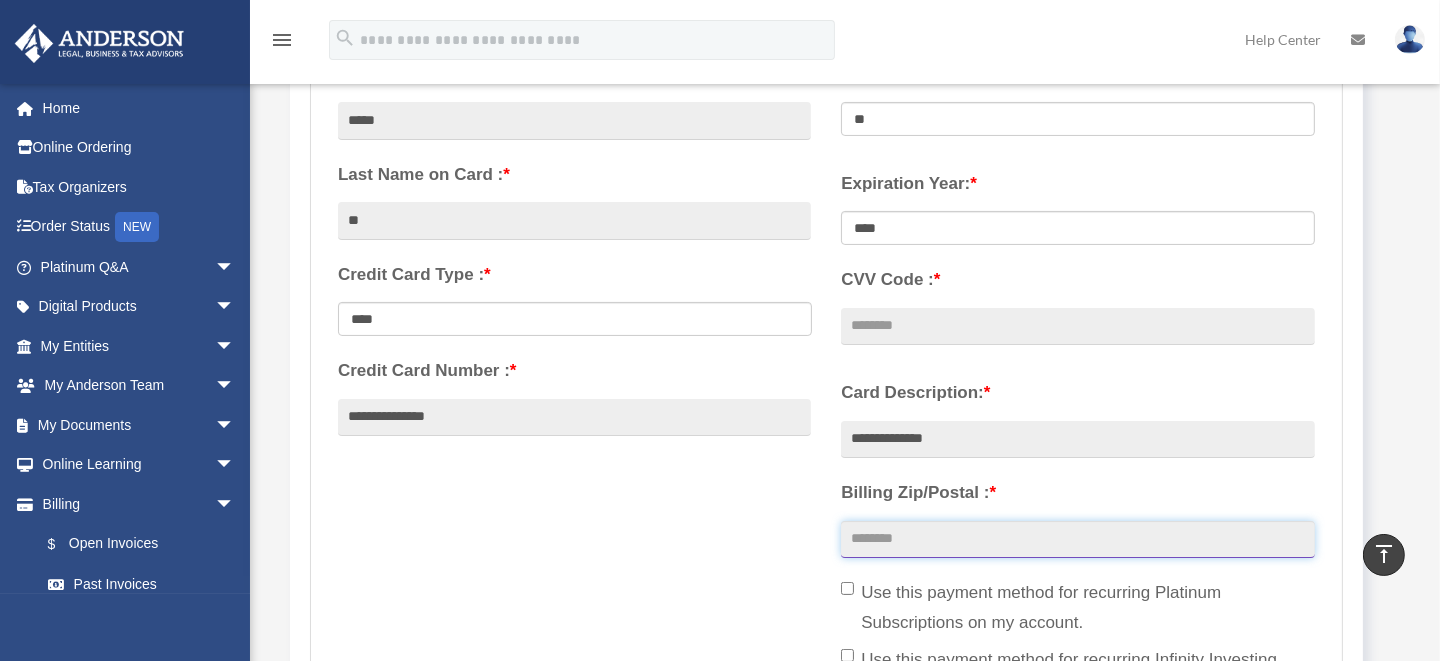 click on "Billing Zip/Postal : *" at bounding box center (1077, 540) 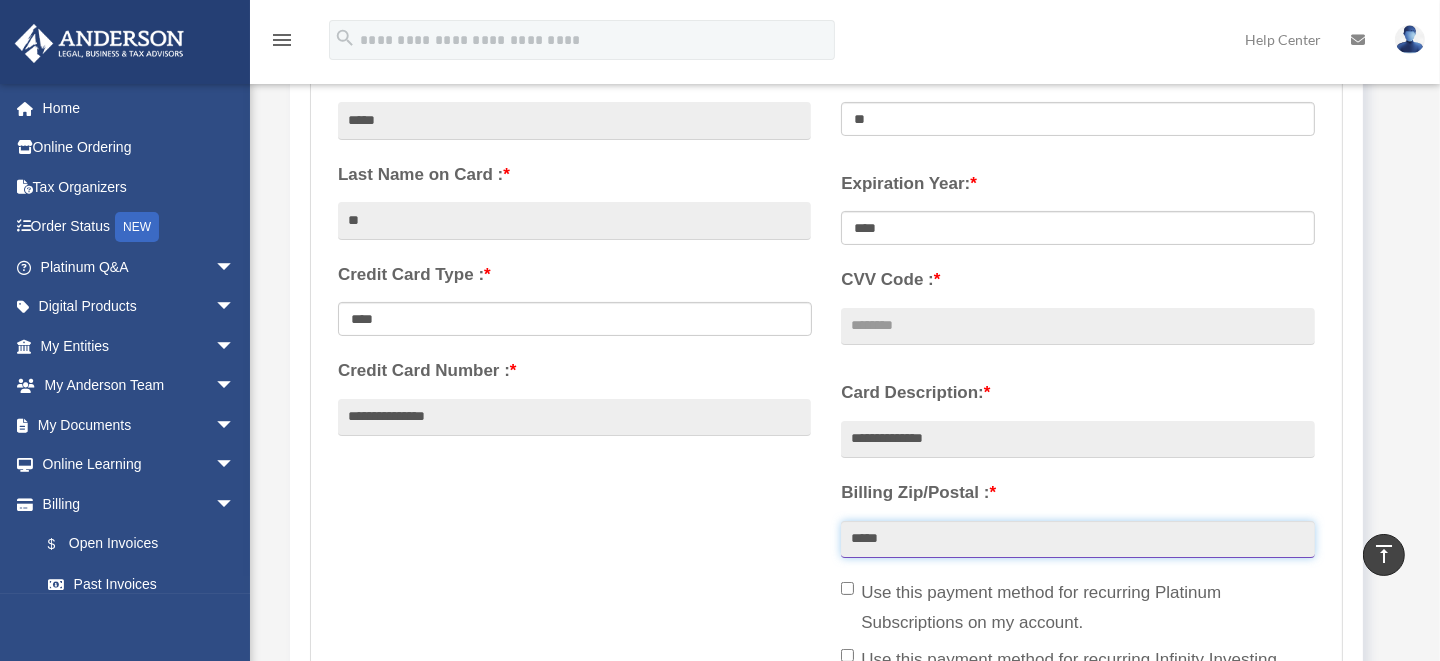 type on "*****" 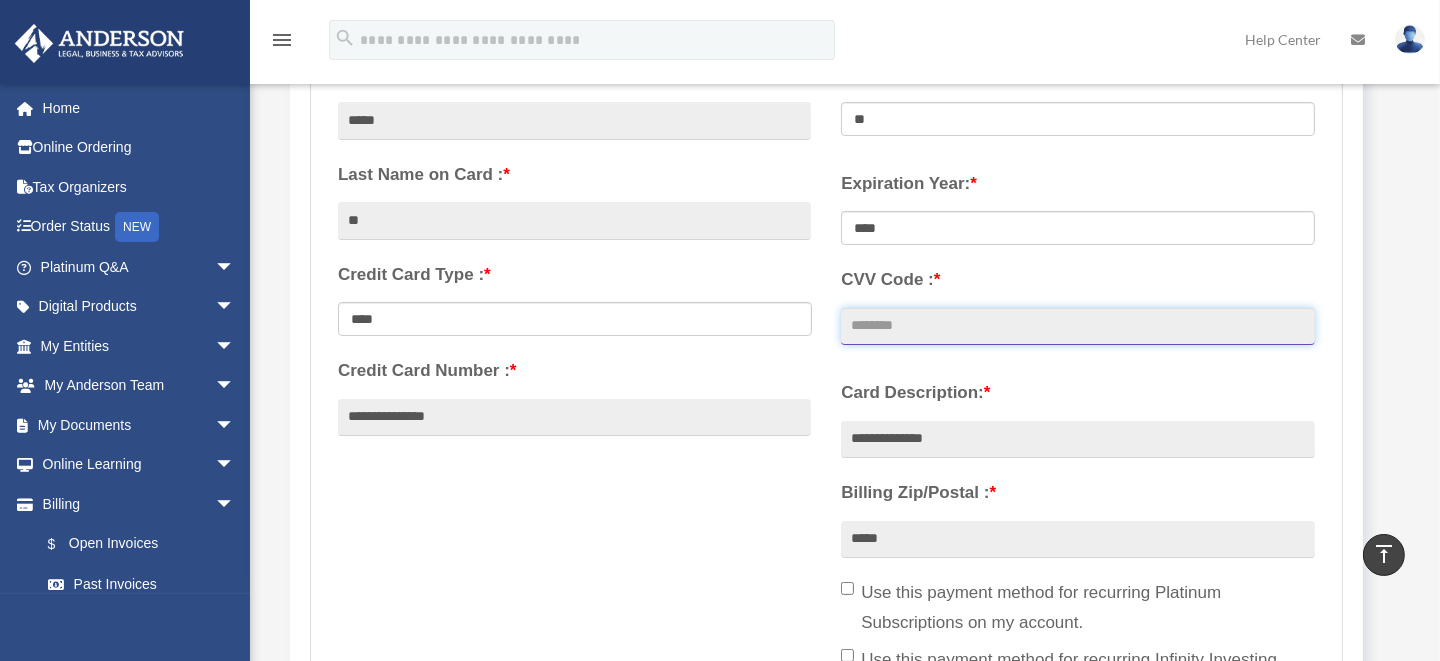 click on "CVV Code : *" at bounding box center [1077, 327] 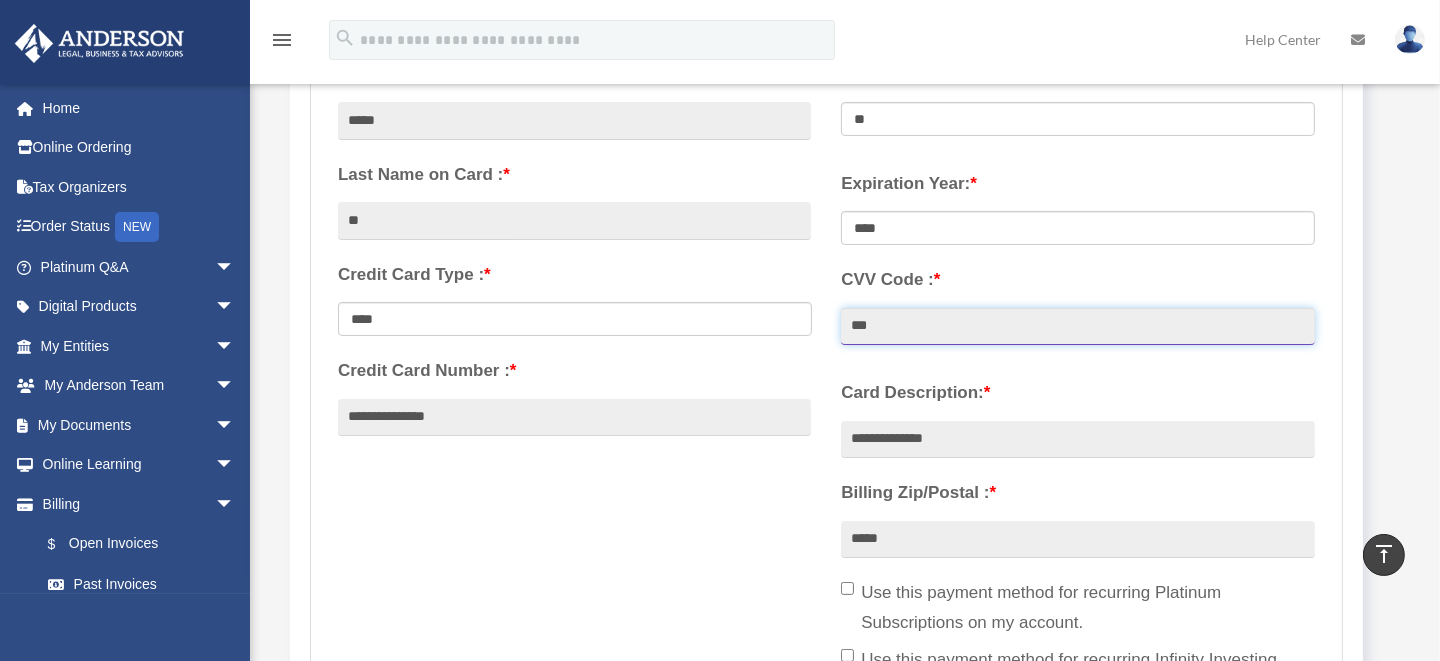 type on "***" 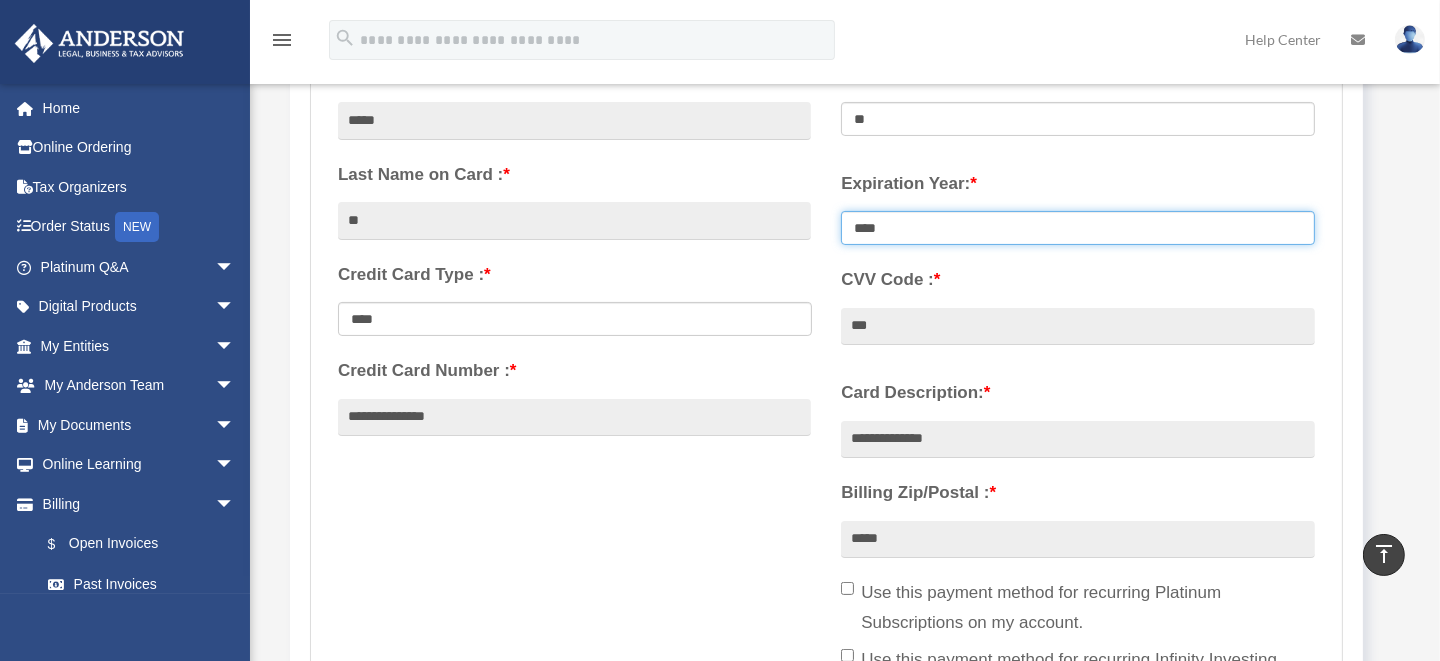 click on "****
****
****
****
****
****
****
**** ****" at bounding box center [1078, 228] 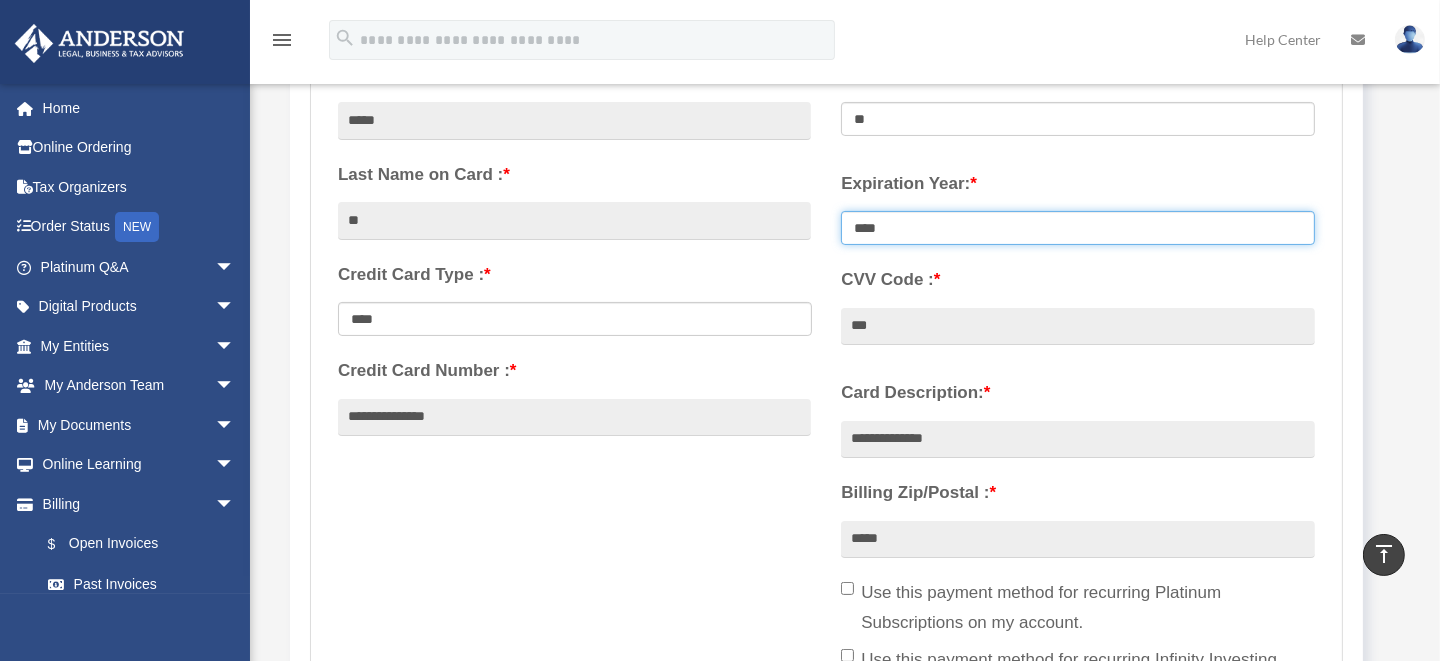 select on "****" 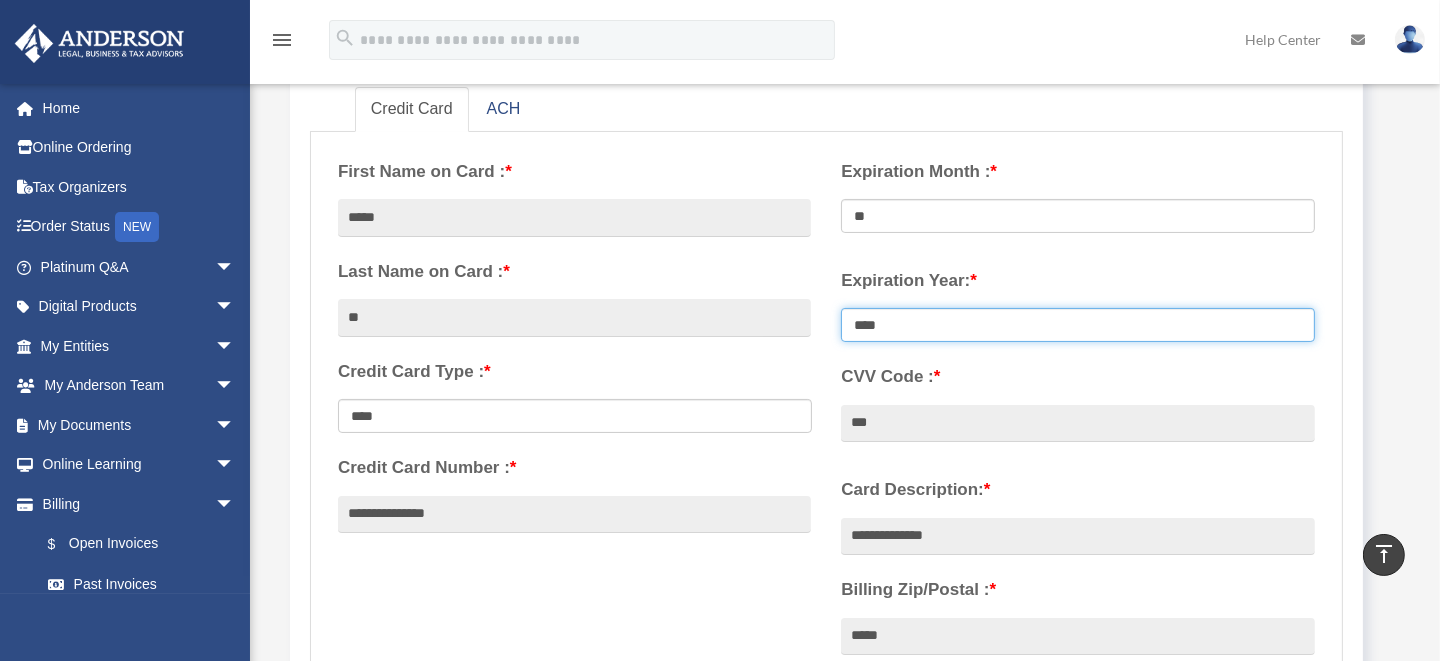scroll, scrollTop: 300, scrollLeft: 0, axis: vertical 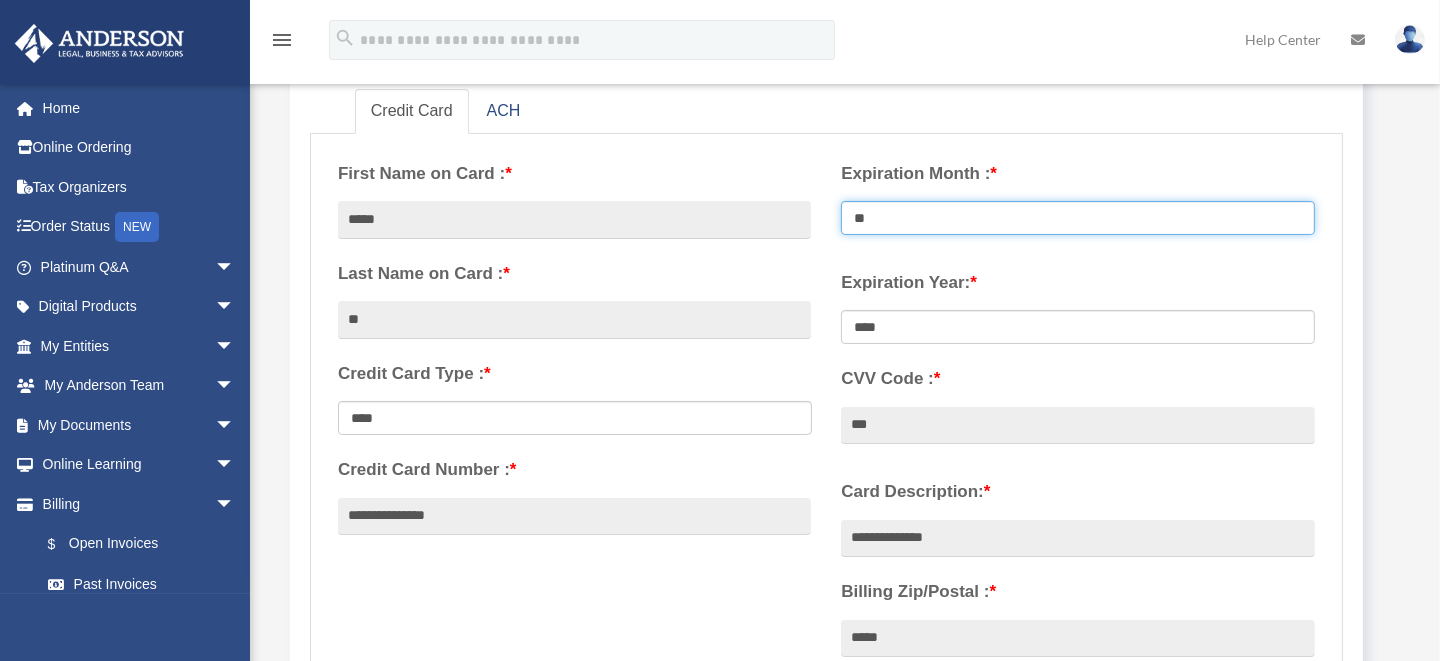 click on "**
**
**
**
**
**
**
** ** ** ** **" at bounding box center [1078, 218] 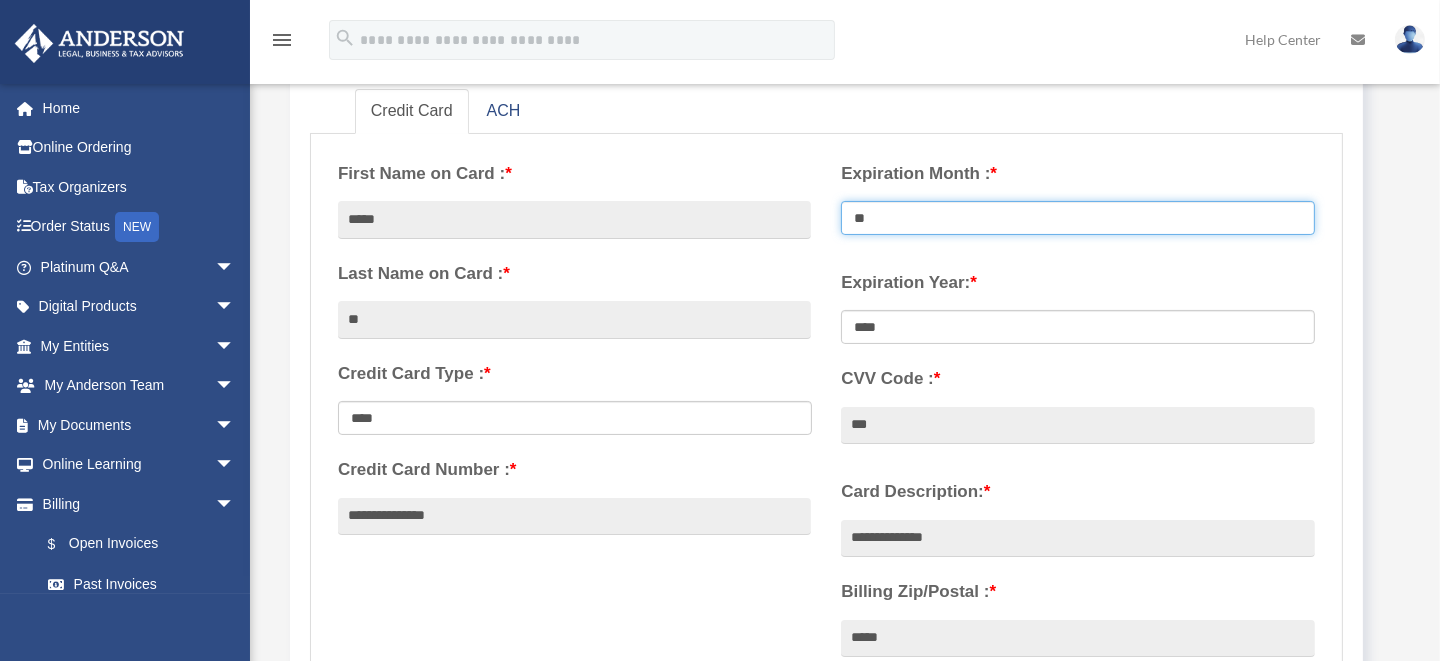 select on "**" 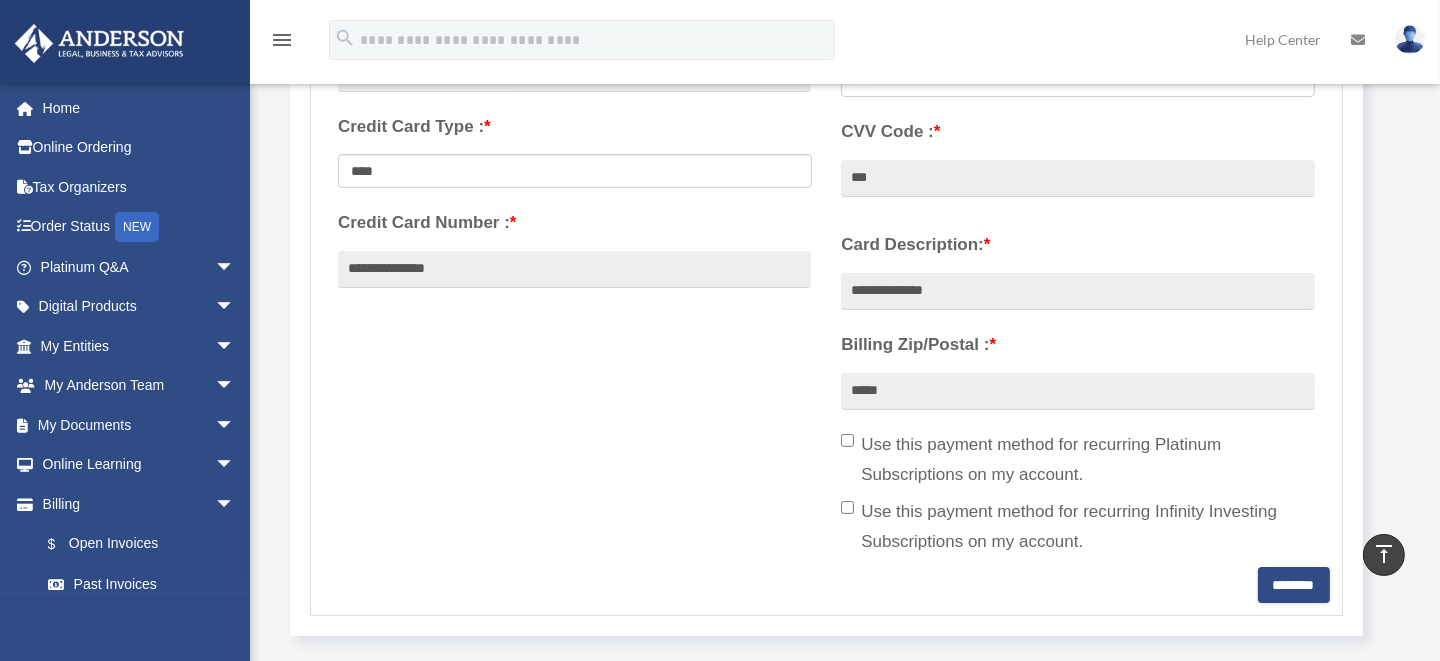 scroll, scrollTop: 600, scrollLeft: 0, axis: vertical 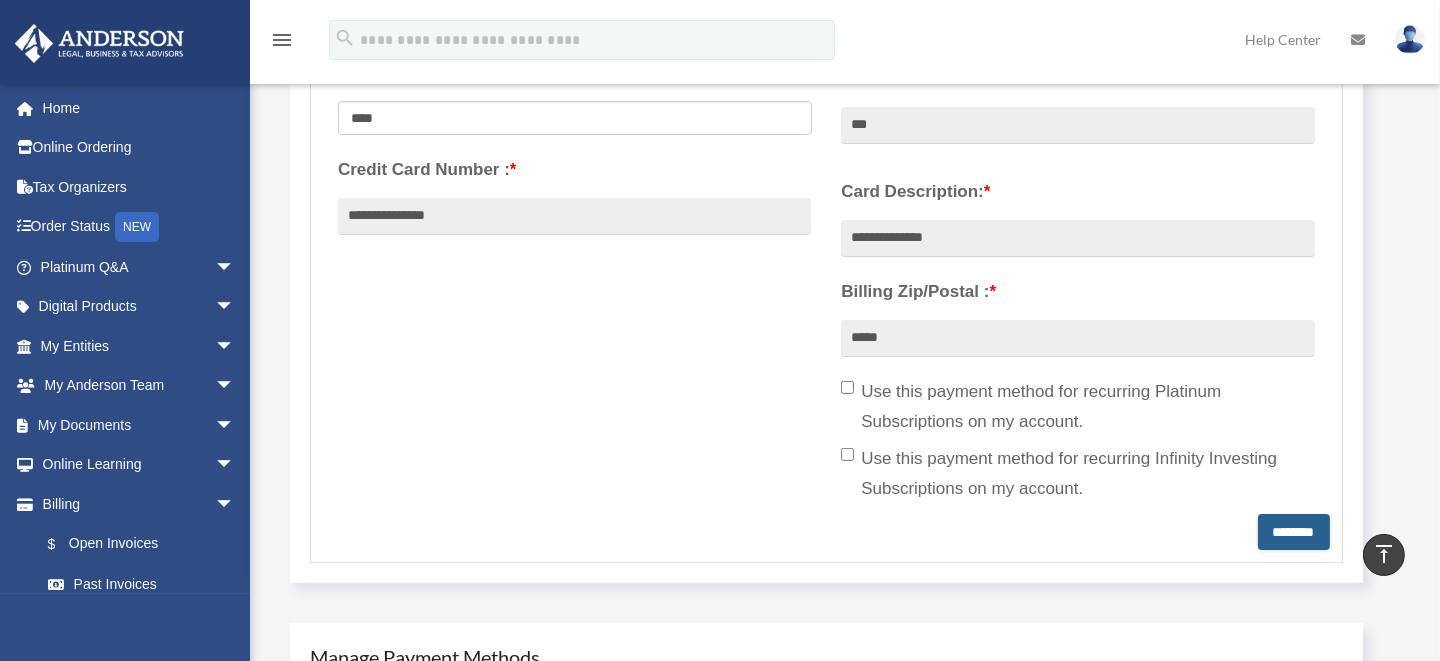 click on "********" at bounding box center [1294, 532] 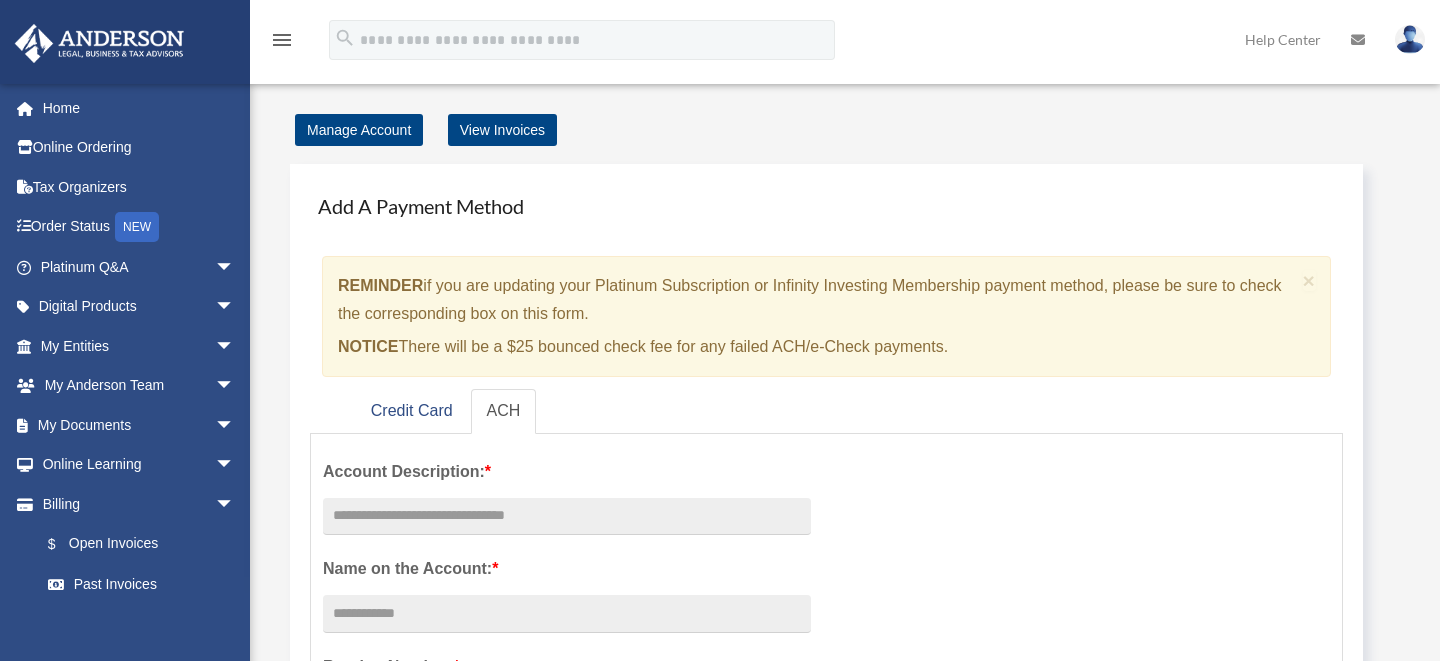 scroll, scrollTop: 0, scrollLeft: 0, axis: both 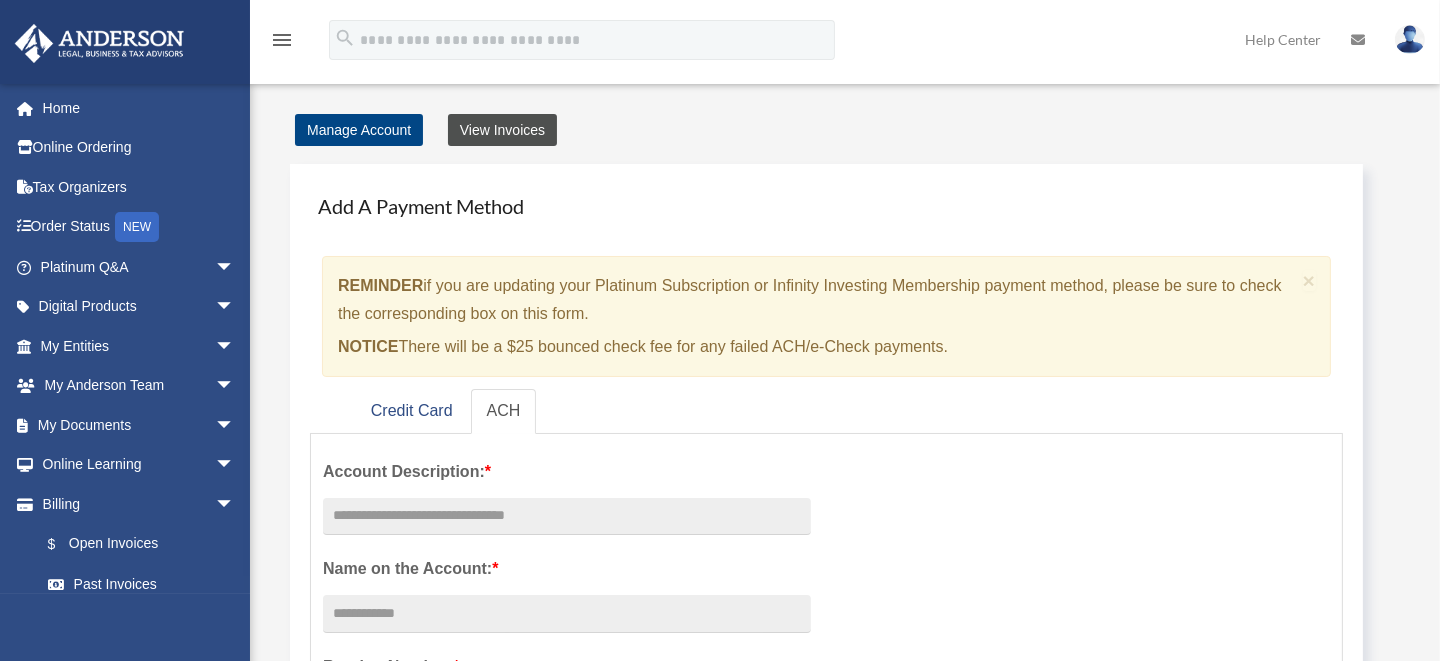 click on "View Invoices" at bounding box center (502, 130) 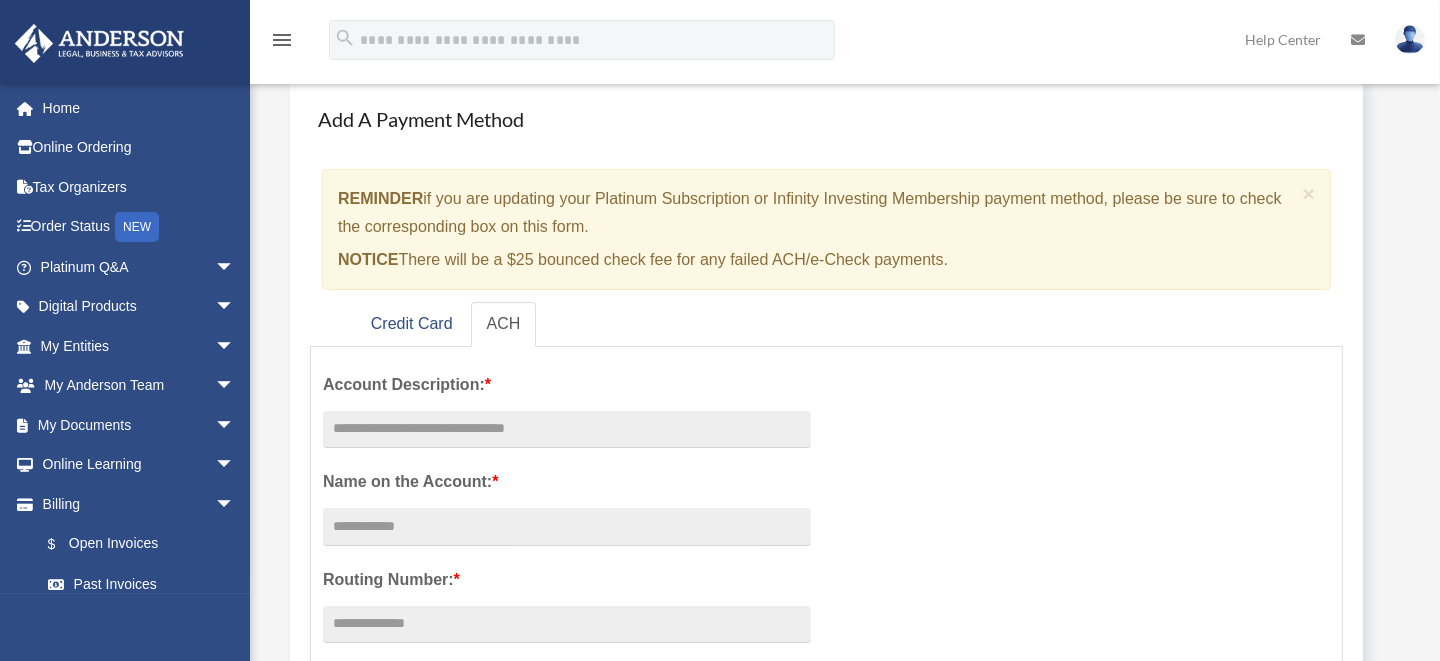 scroll, scrollTop: 0, scrollLeft: 0, axis: both 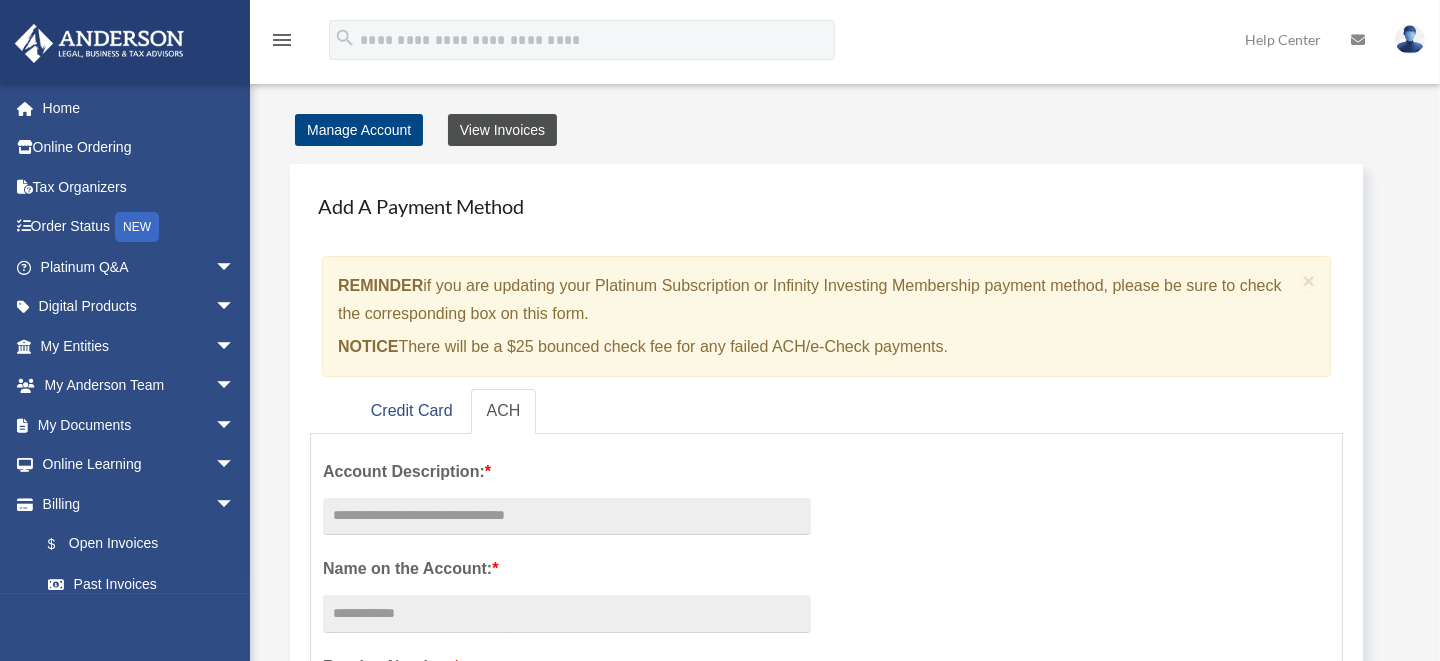 click on "View Invoices" at bounding box center (502, 130) 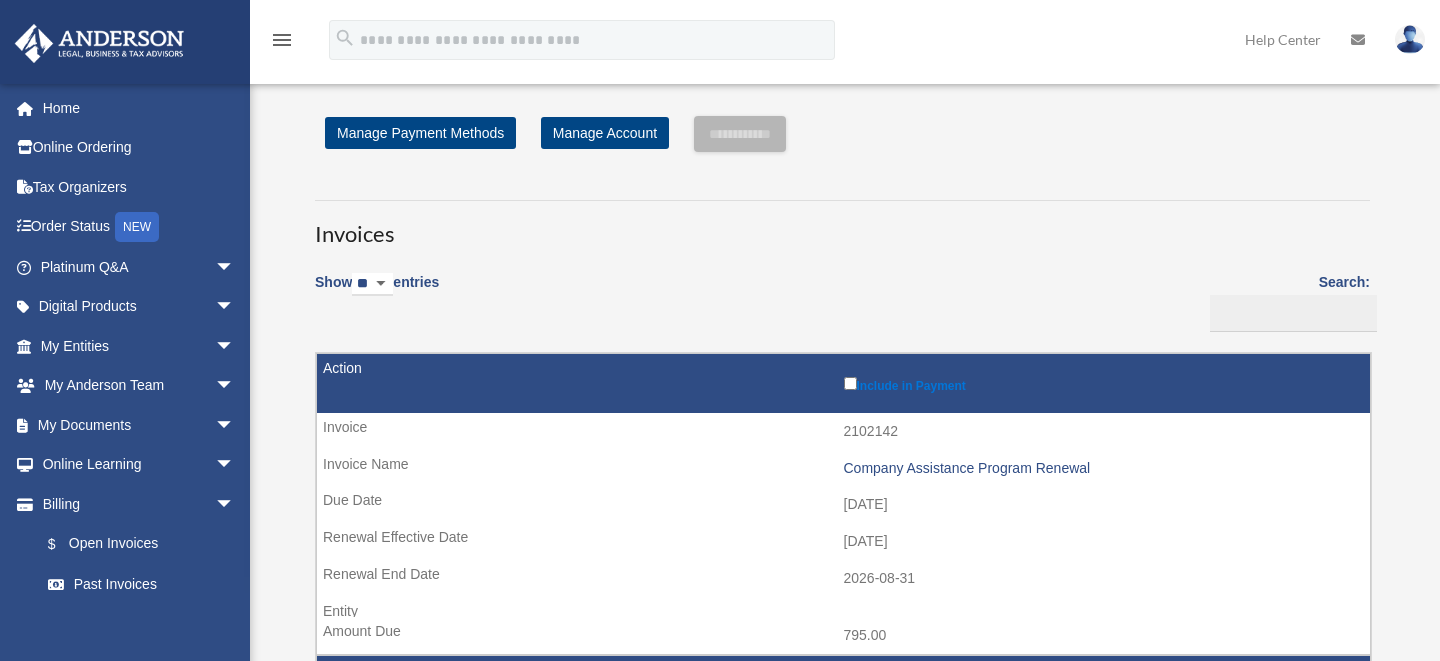 scroll, scrollTop: 0, scrollLeft: 0, axis: both 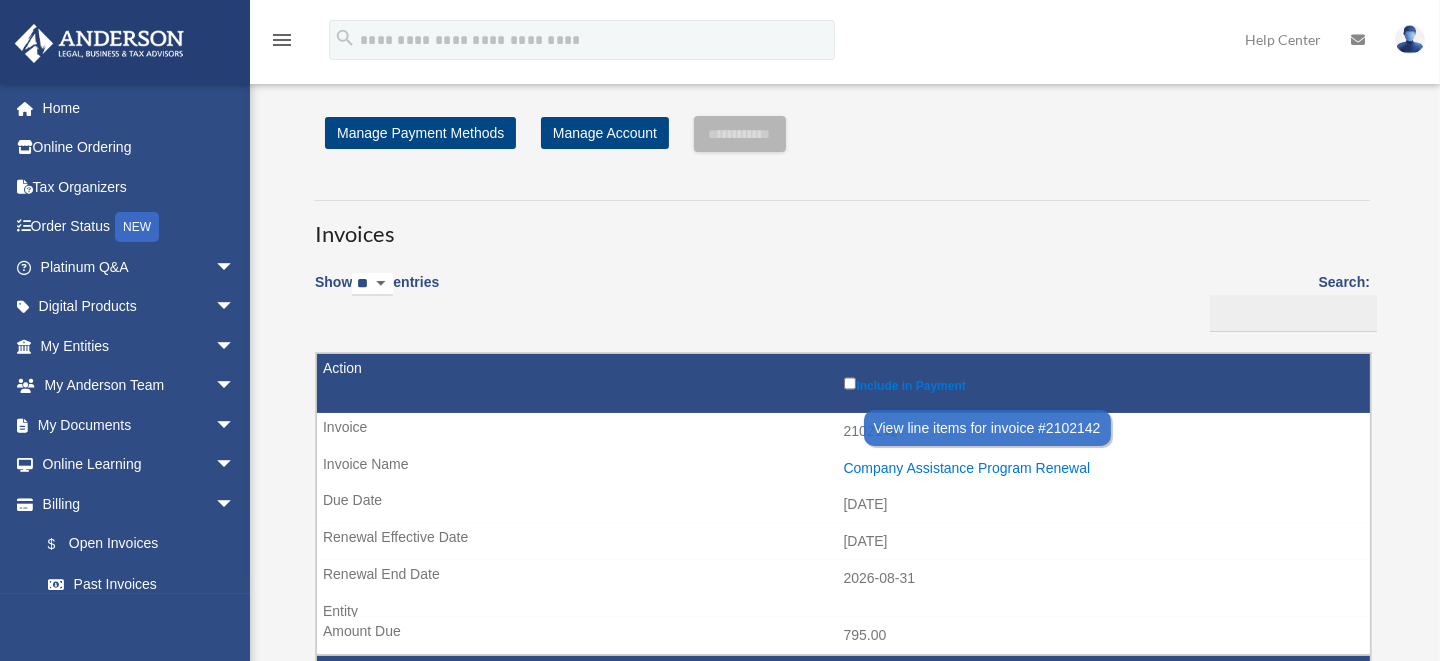 click on "Company Assistance Program Renewal" at bounding box center [1102, 468] 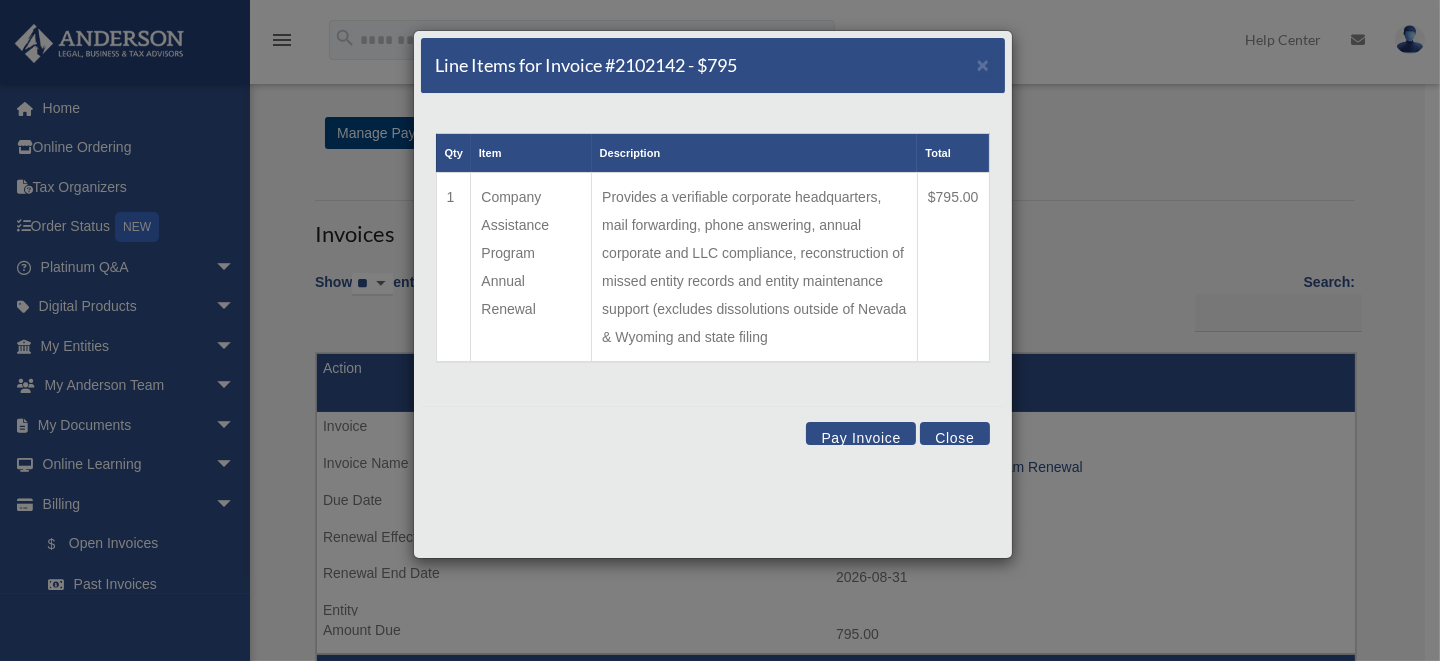 click on "Pay Invoice" at bounding box center (861, 433) 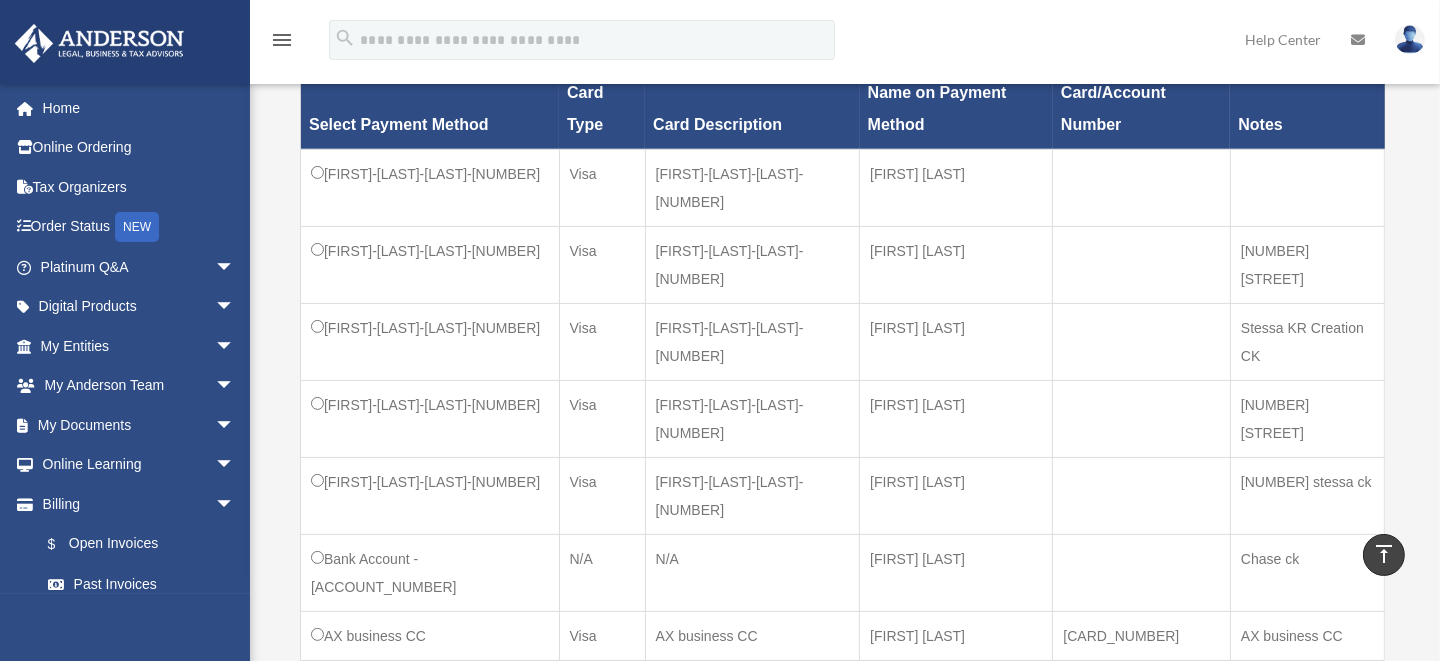 scroll, scrollTop: 600, scrollLeft: 0, axis: vertical 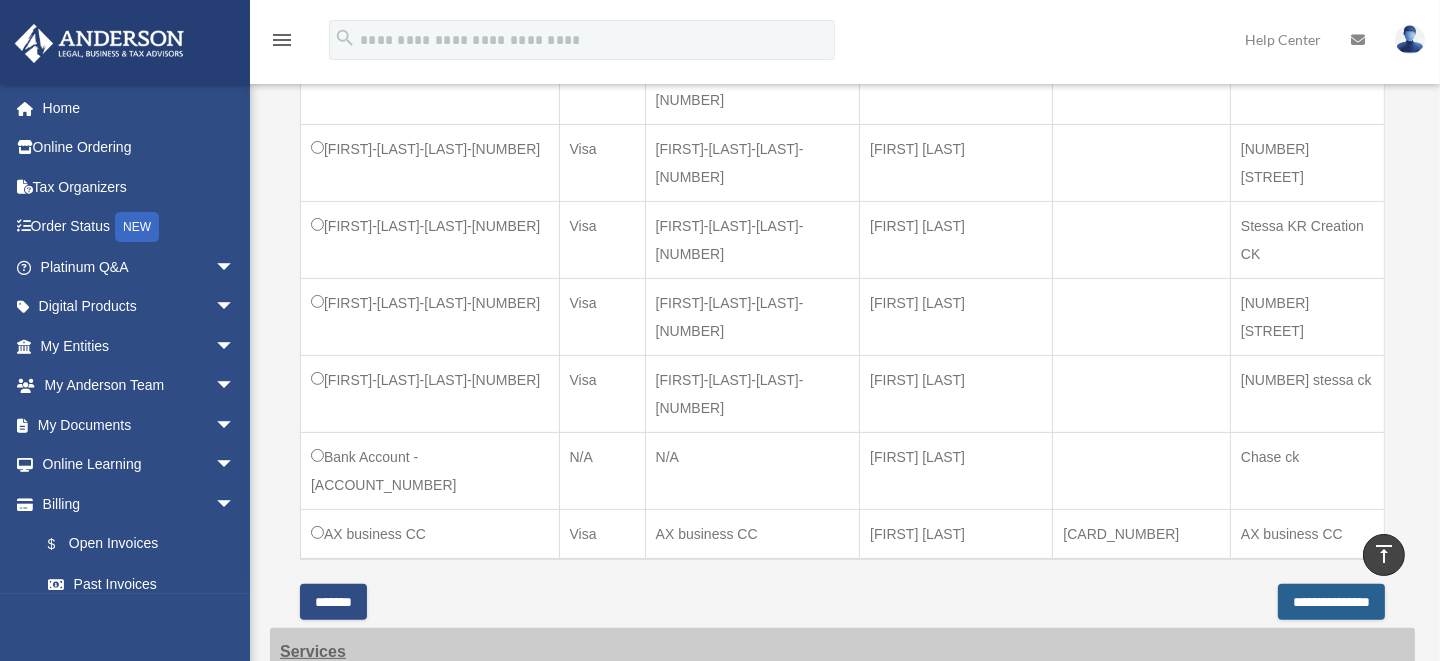 click on "**********" at bounding box center (1331, 602) 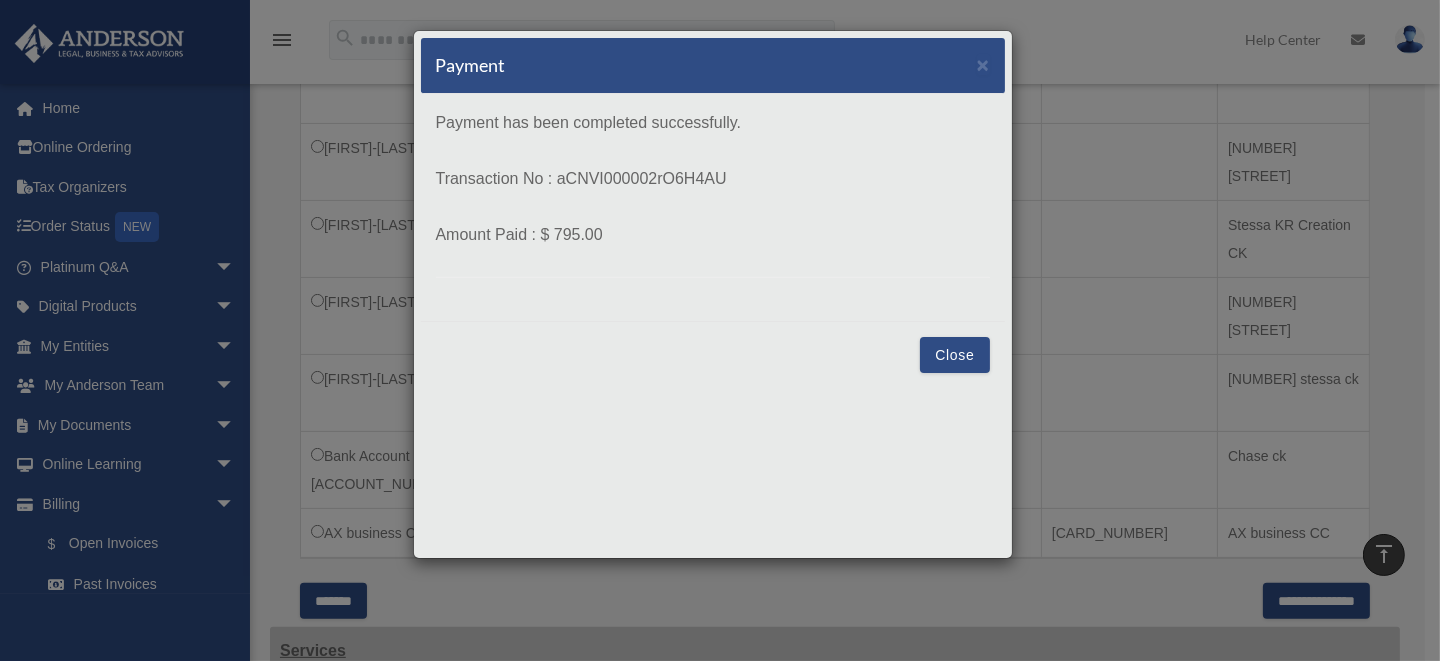 click on "Close" at bounding box center (954, 355) 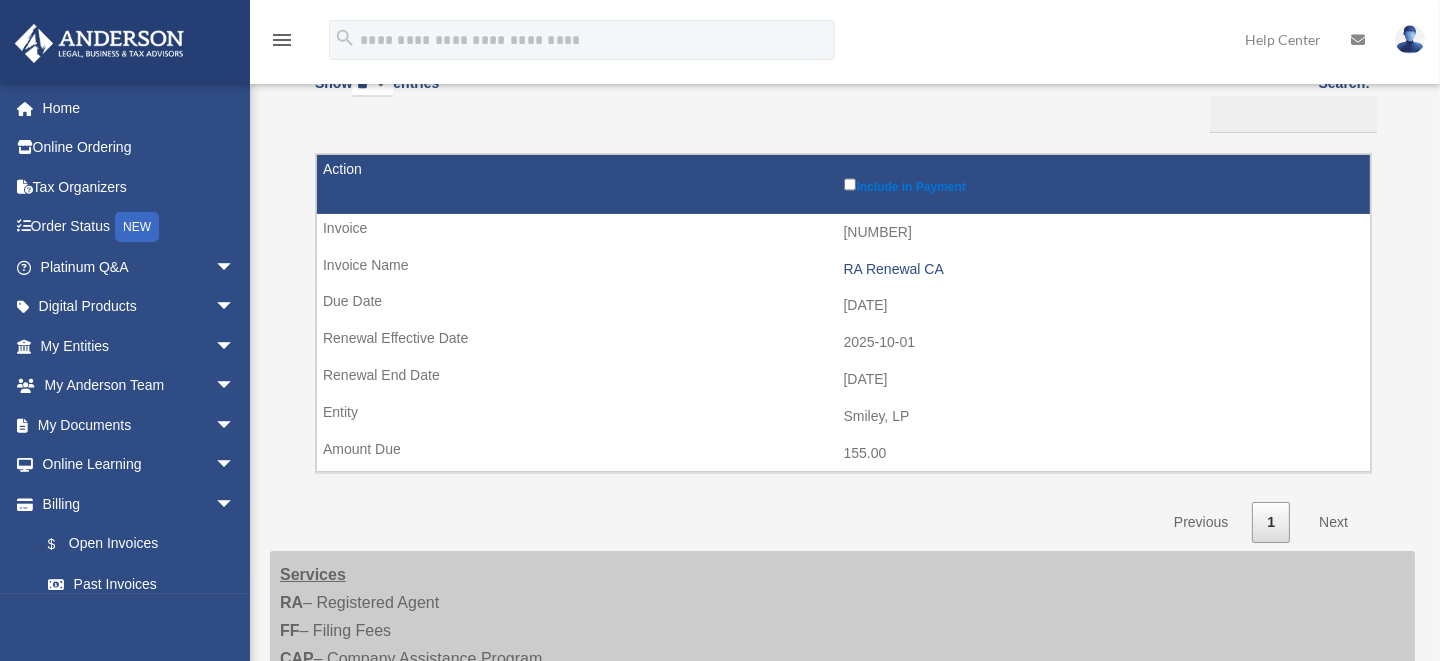 scroll, scrollTop: 0, scrollLeft: 0, axis: both 